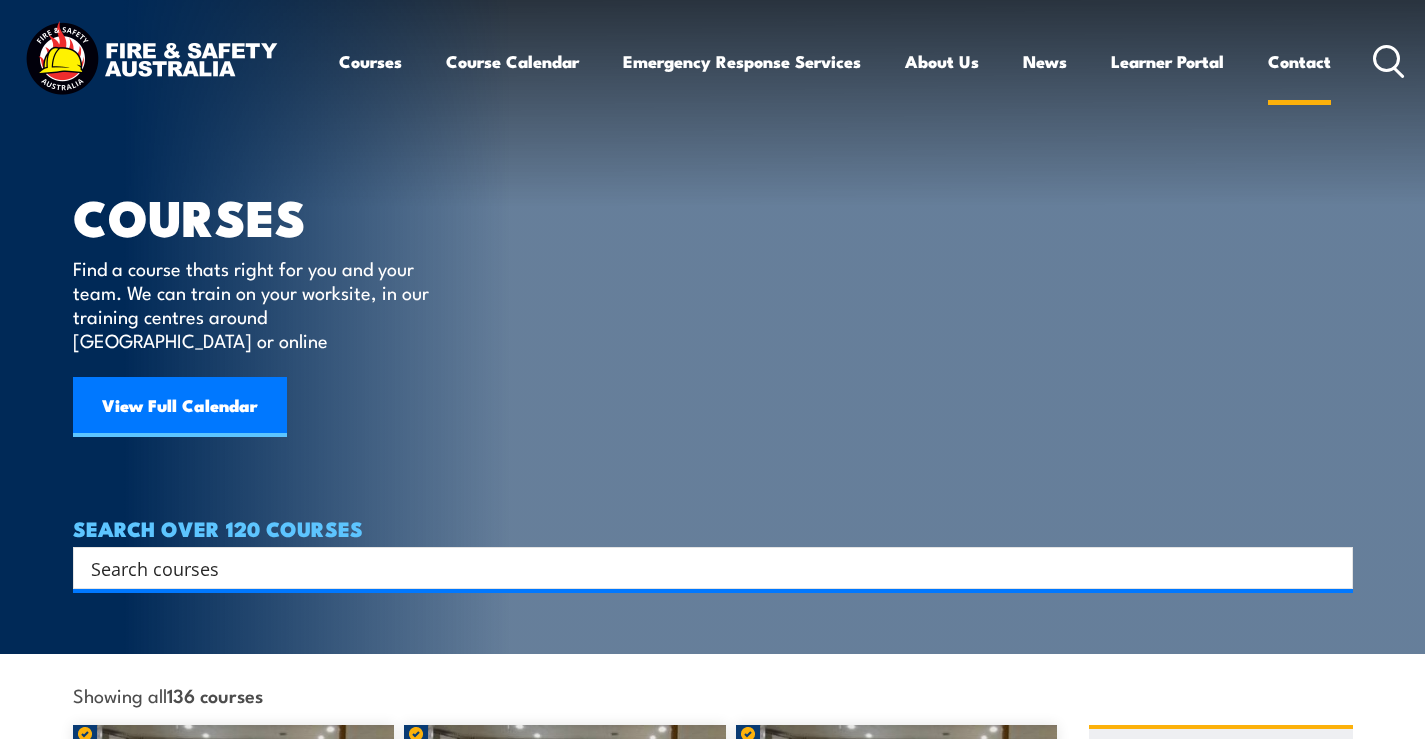 scroll, scrollTop: 0, scrollLeft: 0, axis: both 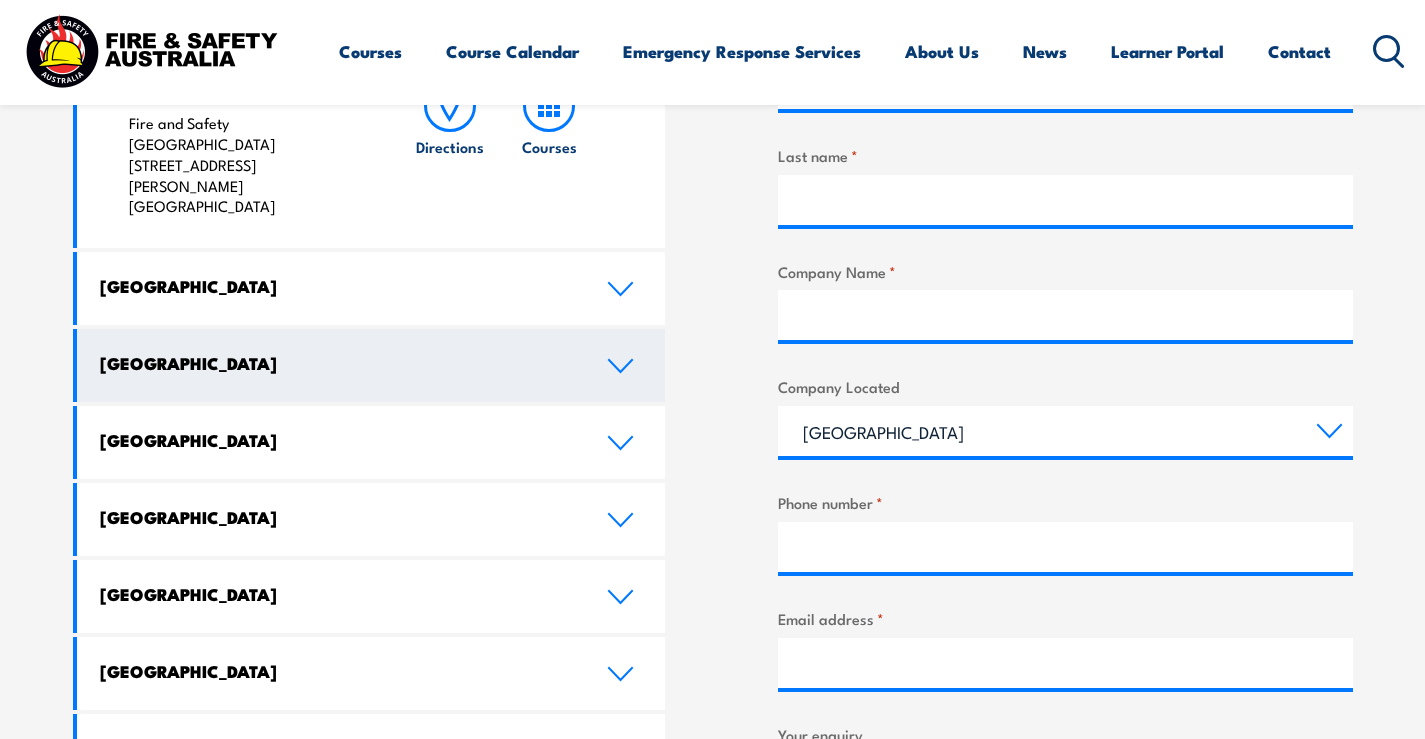 click 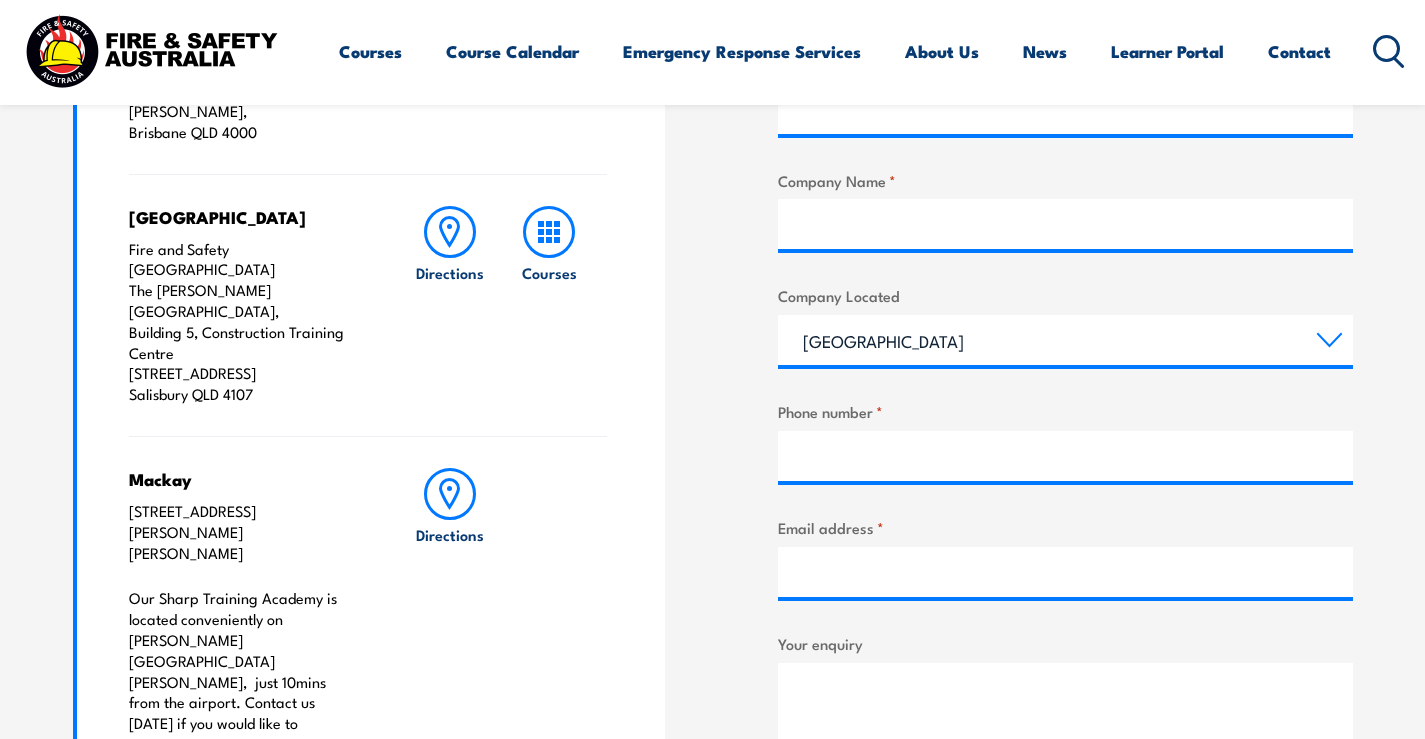 scroll, scrollTop: 1200, scrollLeft: 0, axis: vertical 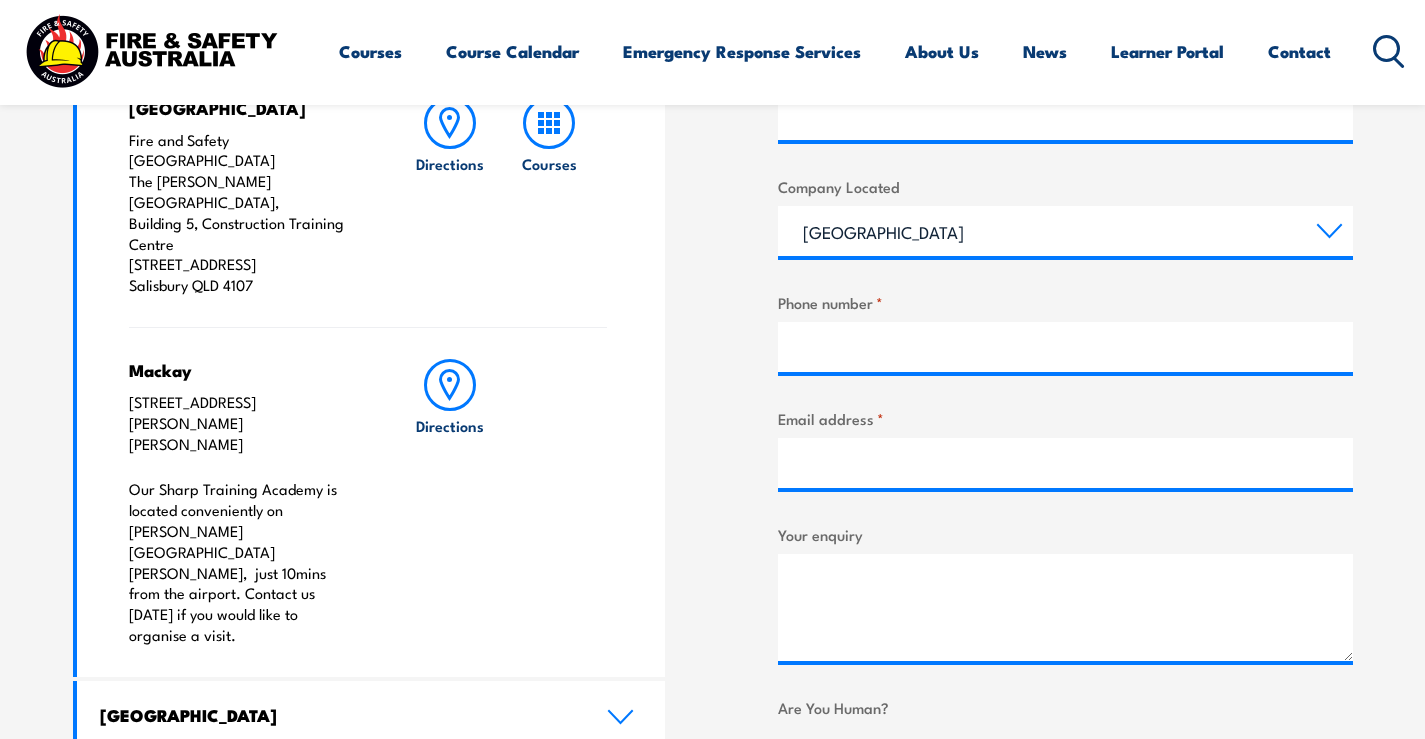 click on "42 E Gordon St, Mackay QLD 4740" at bounding box center (240, 423) 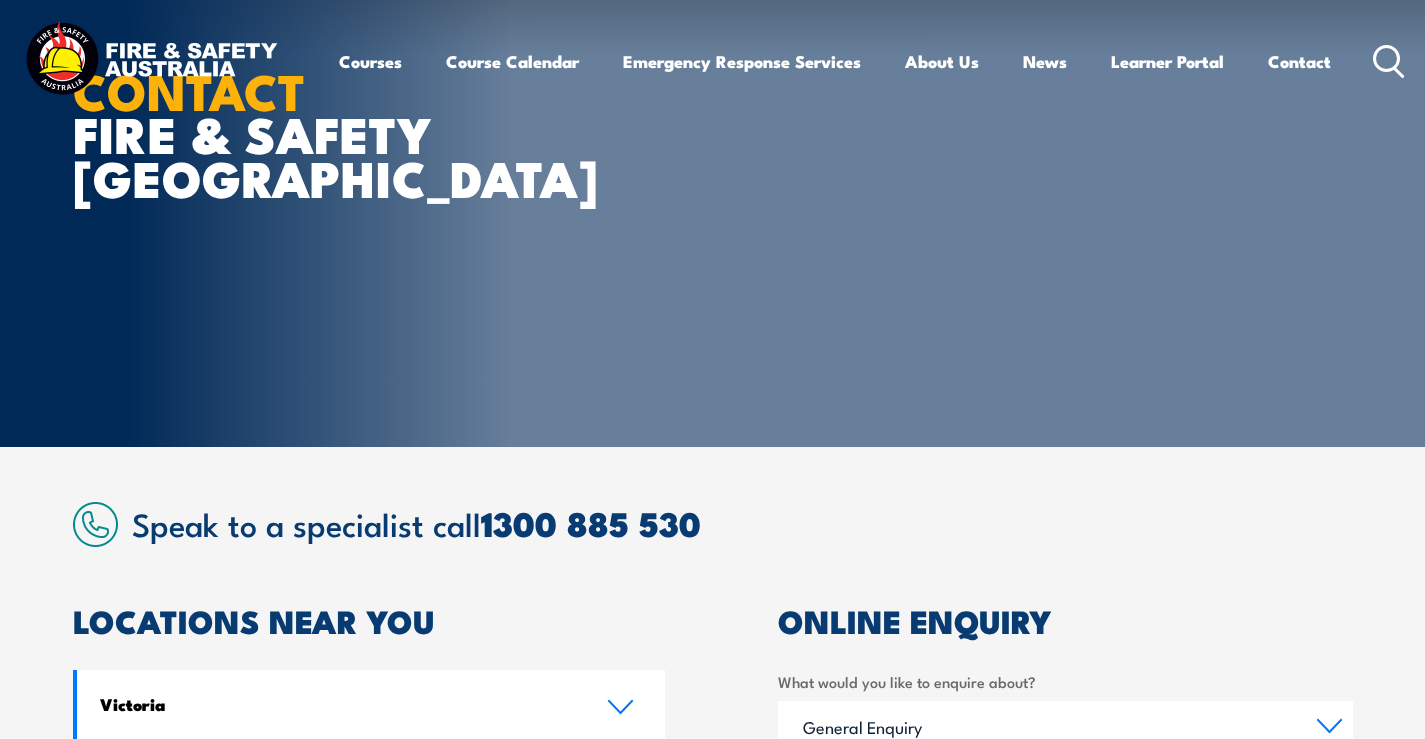 scroll, scrollTop: 0, scrollLeft: 0, axis: both 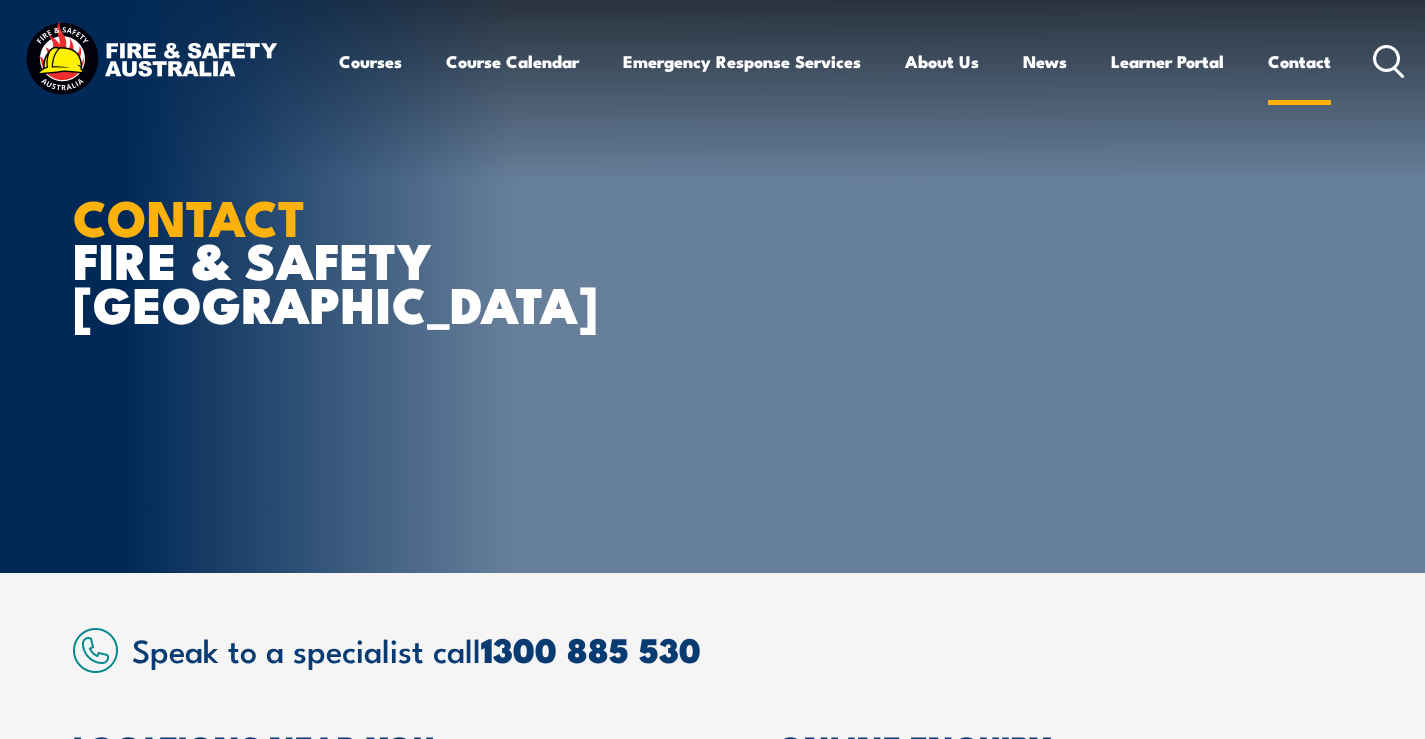 click on "Contact" at bounding box center (1299, 61) 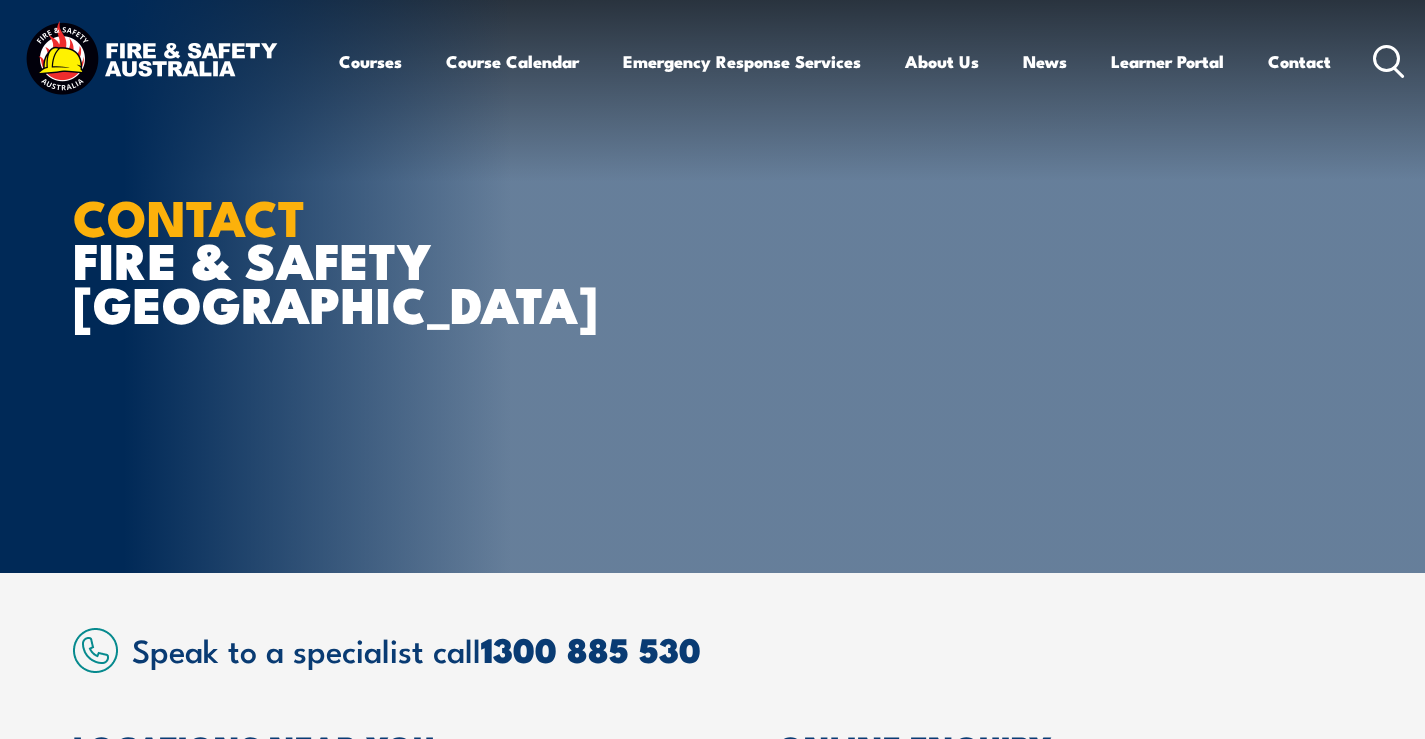 scroll, scrollTop: 0, scrollLeft: 0, axis: both 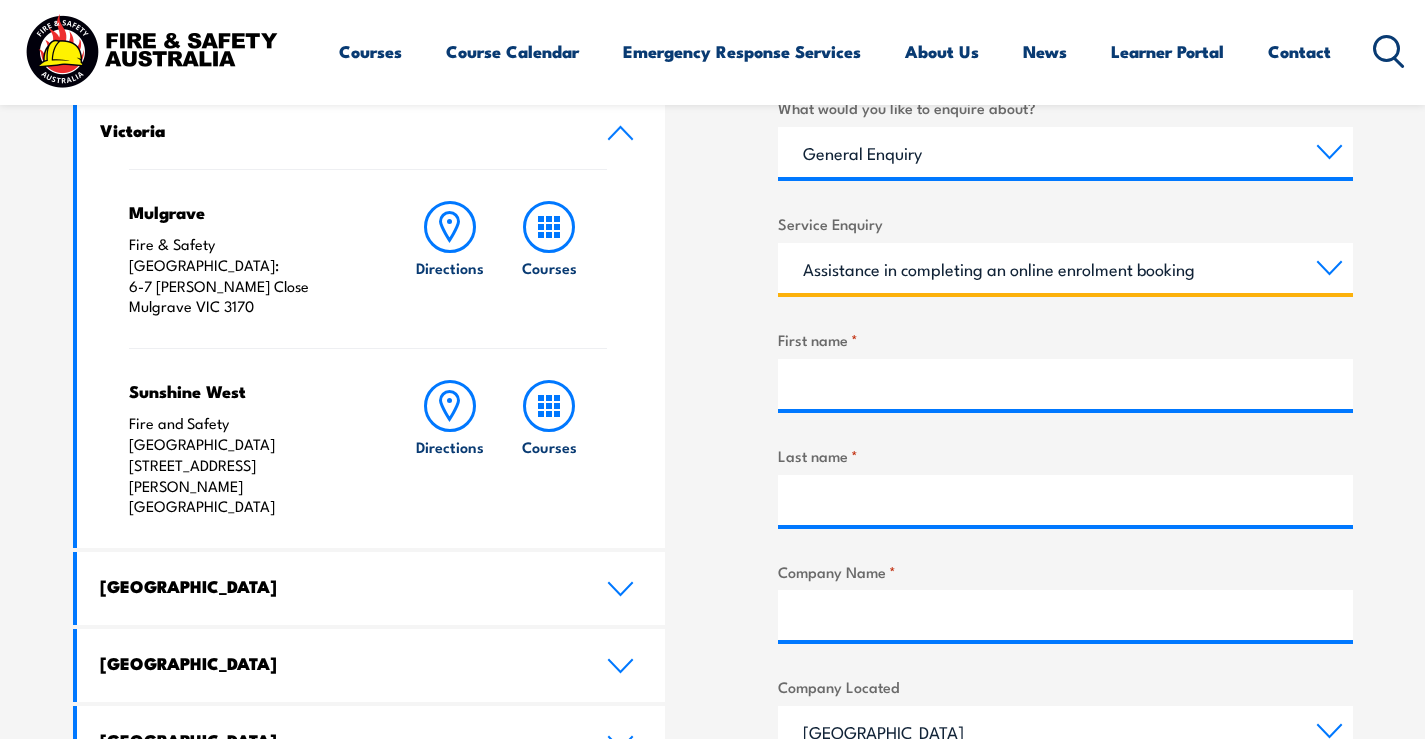 click on "Assistance in completing an online enrolment booking Request a copy of a certificate Pay an invoice or obtain a copy of an invoice Enquiry about RPL (Recognised Prior Learning) Request FREE Fire Extinguisher or Resuscitation charts Other" at bounding box center (1065, 268) 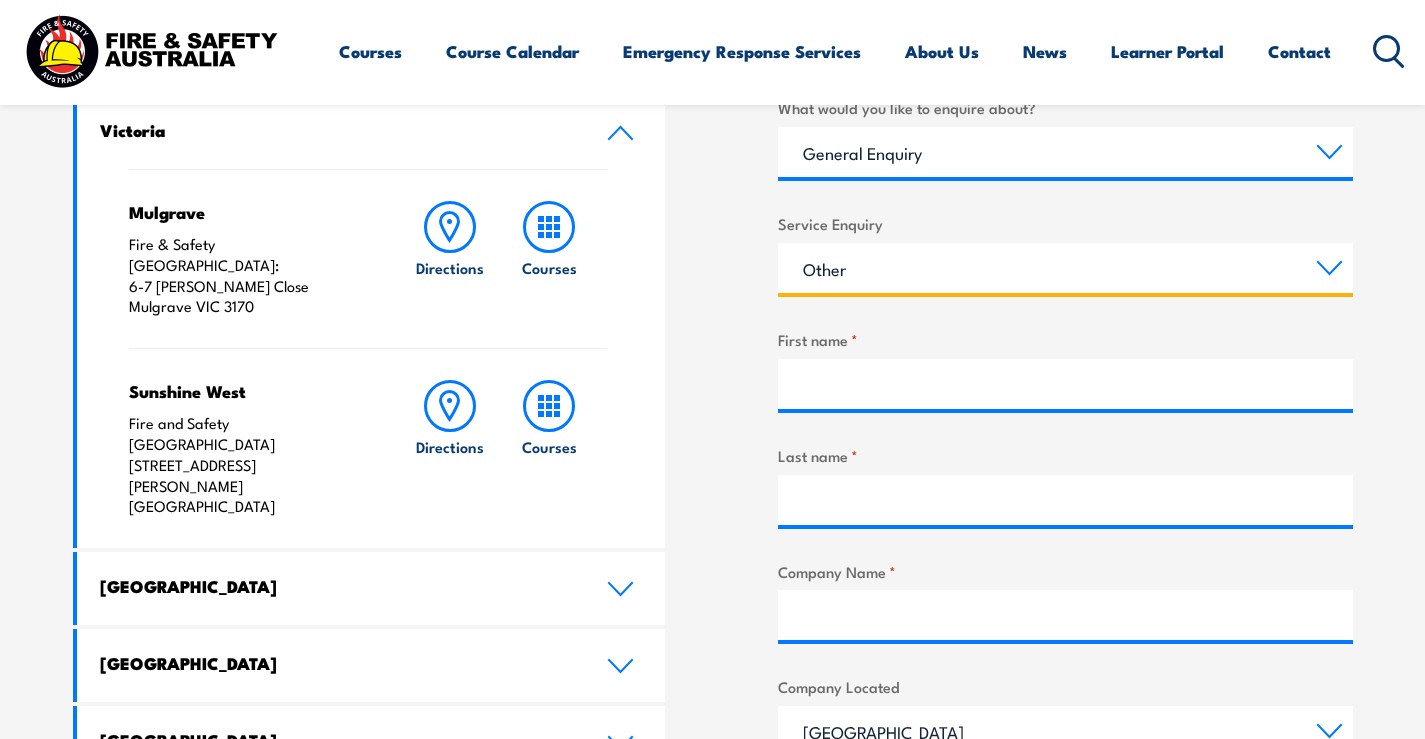 click on "Assistance in completing an online enrolment booking Request a copy of a certificate Pay an invoice or obtain a copy of an invoice Enquiry about RPL (Recognised Prior Learning) Request FREE Fire Extinguisher or Resuscitation charts Other" at bounding box center (1065, 268) 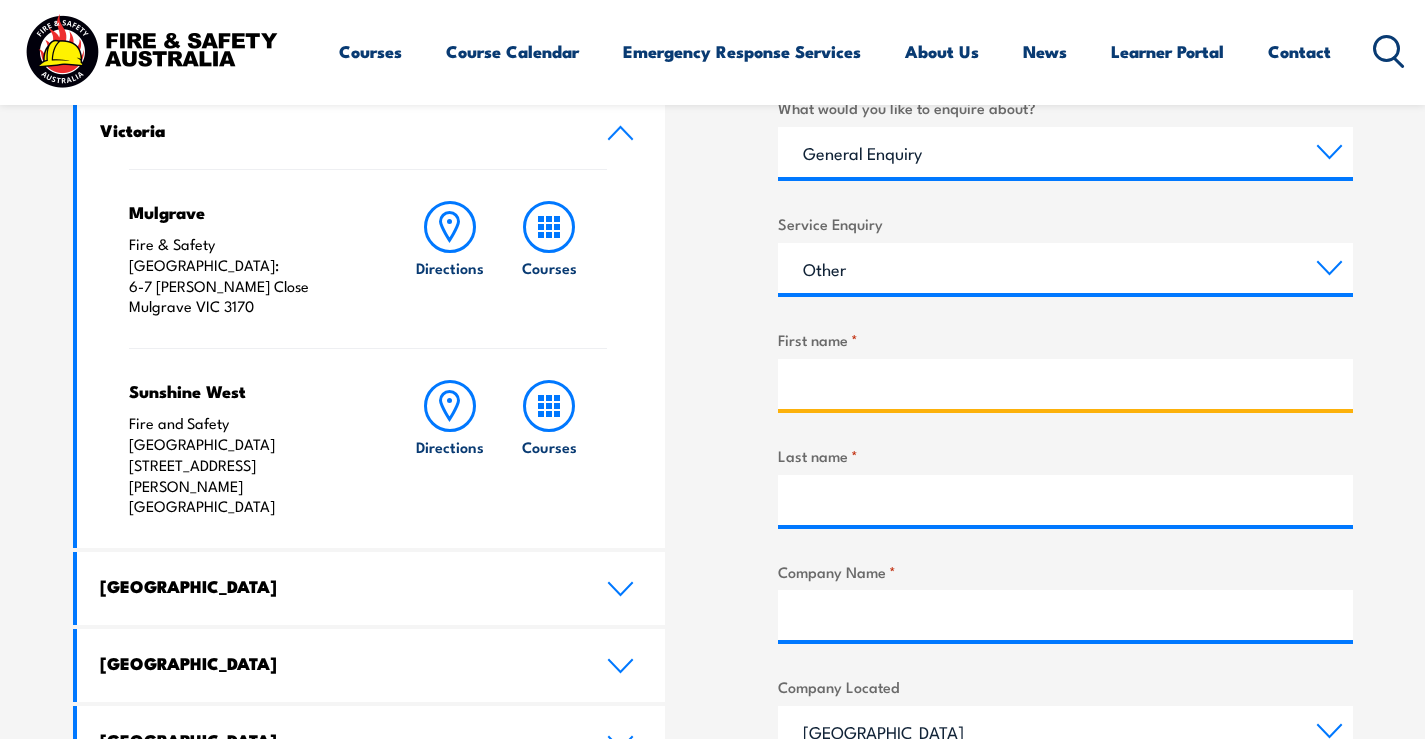 click on "First name *" at bounding box center [1065, 384] 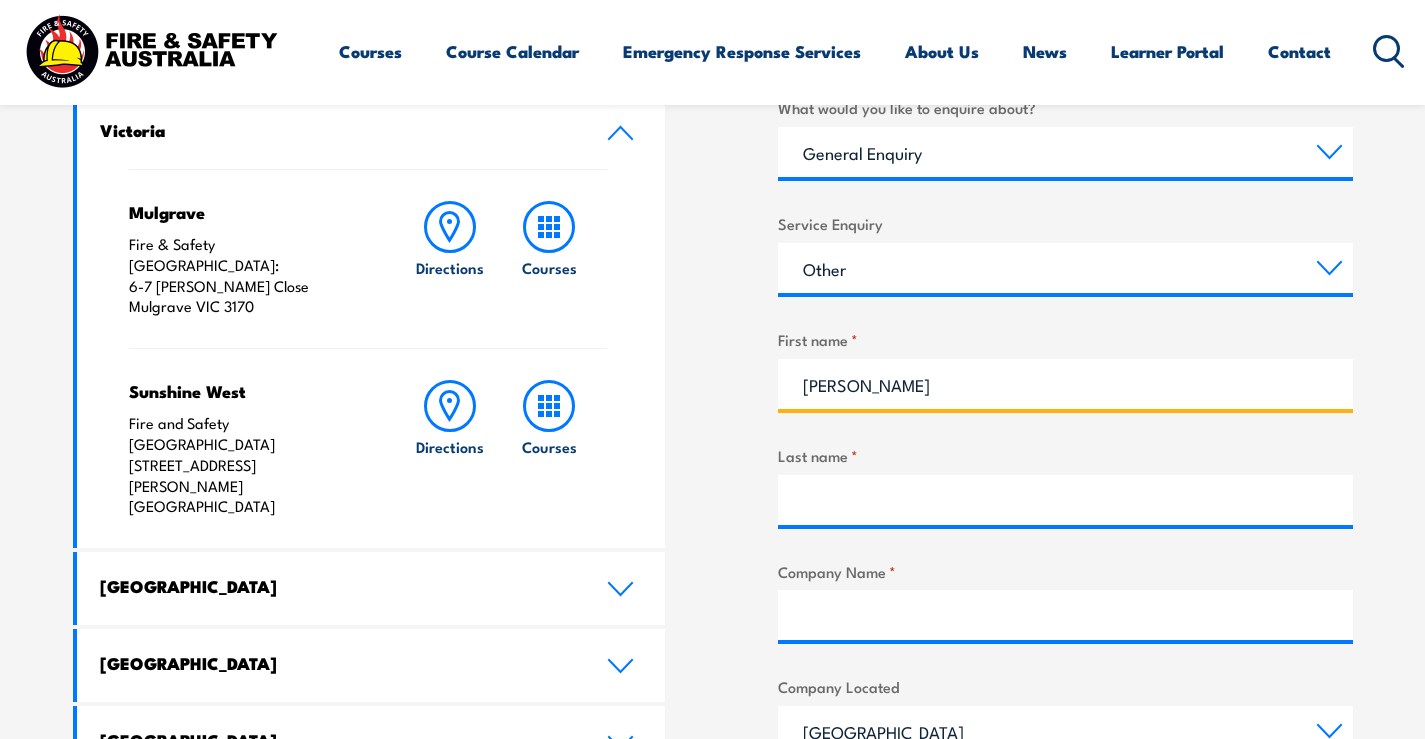 type on "Millie" 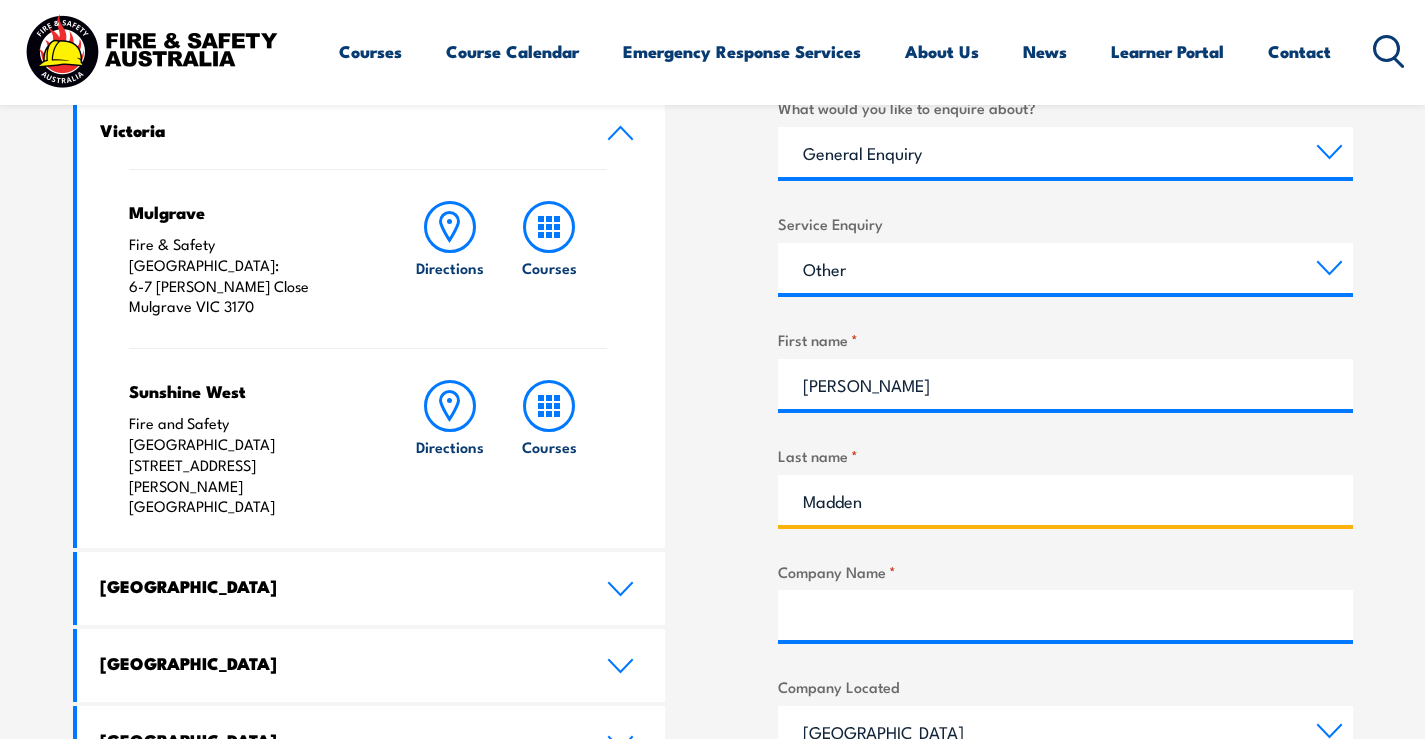 type on "Madden" 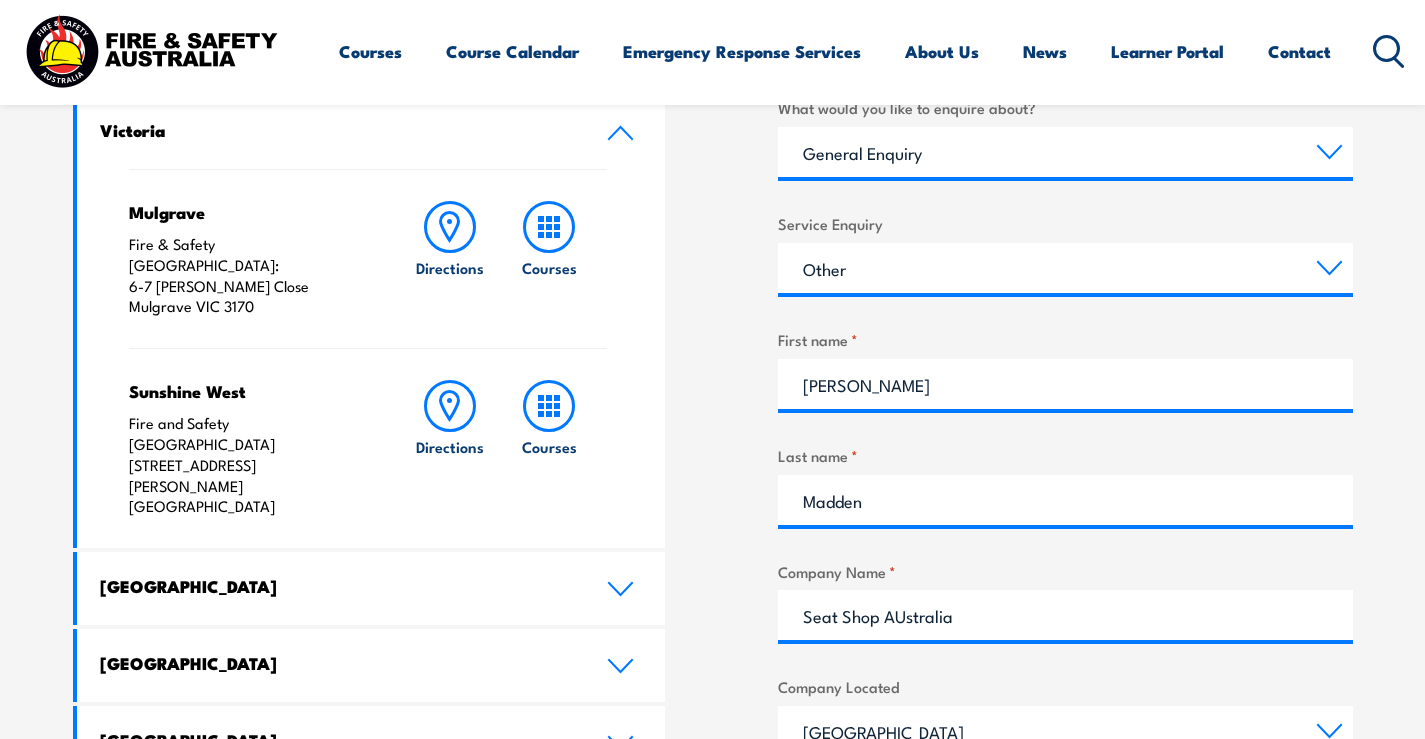 scroll, scrollTop: 717, scrollLeft: 0, axis: vertical 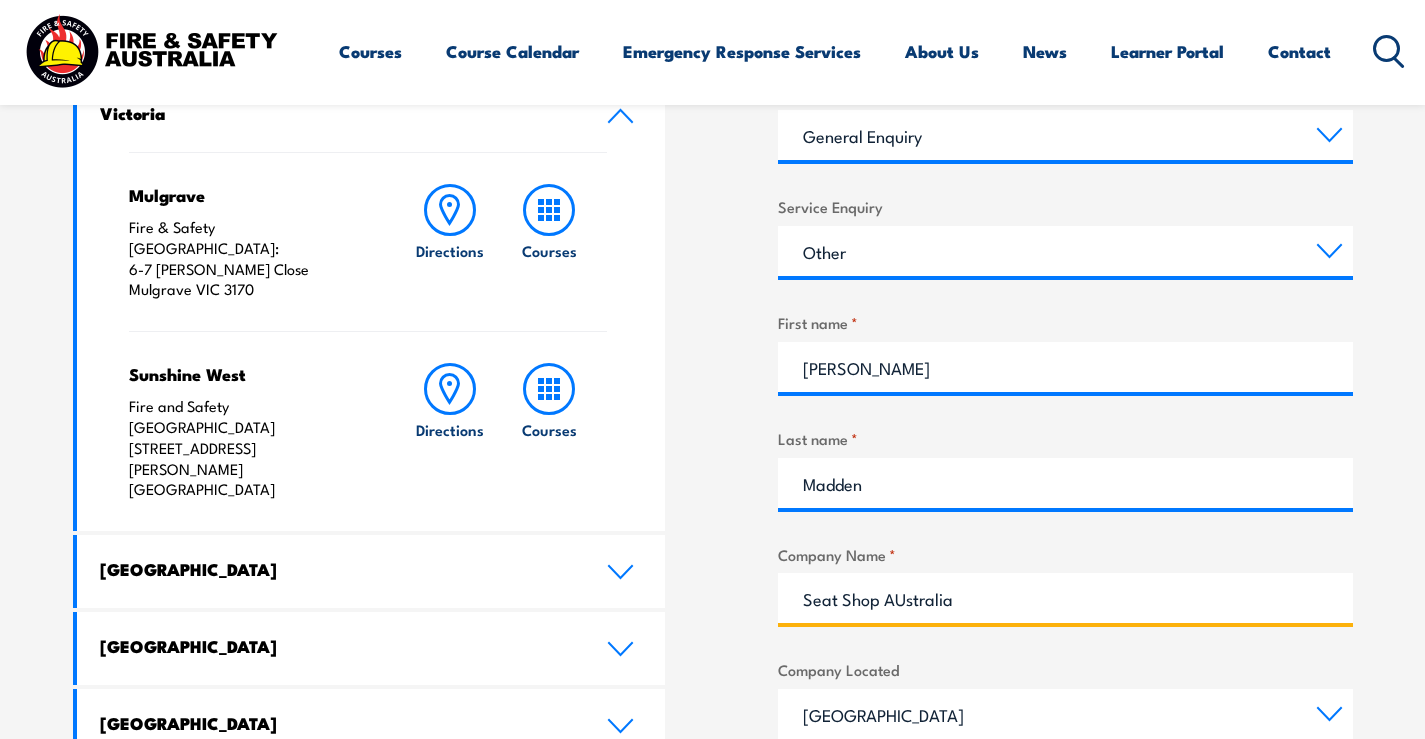 click on "Seat Shop AUstralia" at bounding box center (1065, 598) 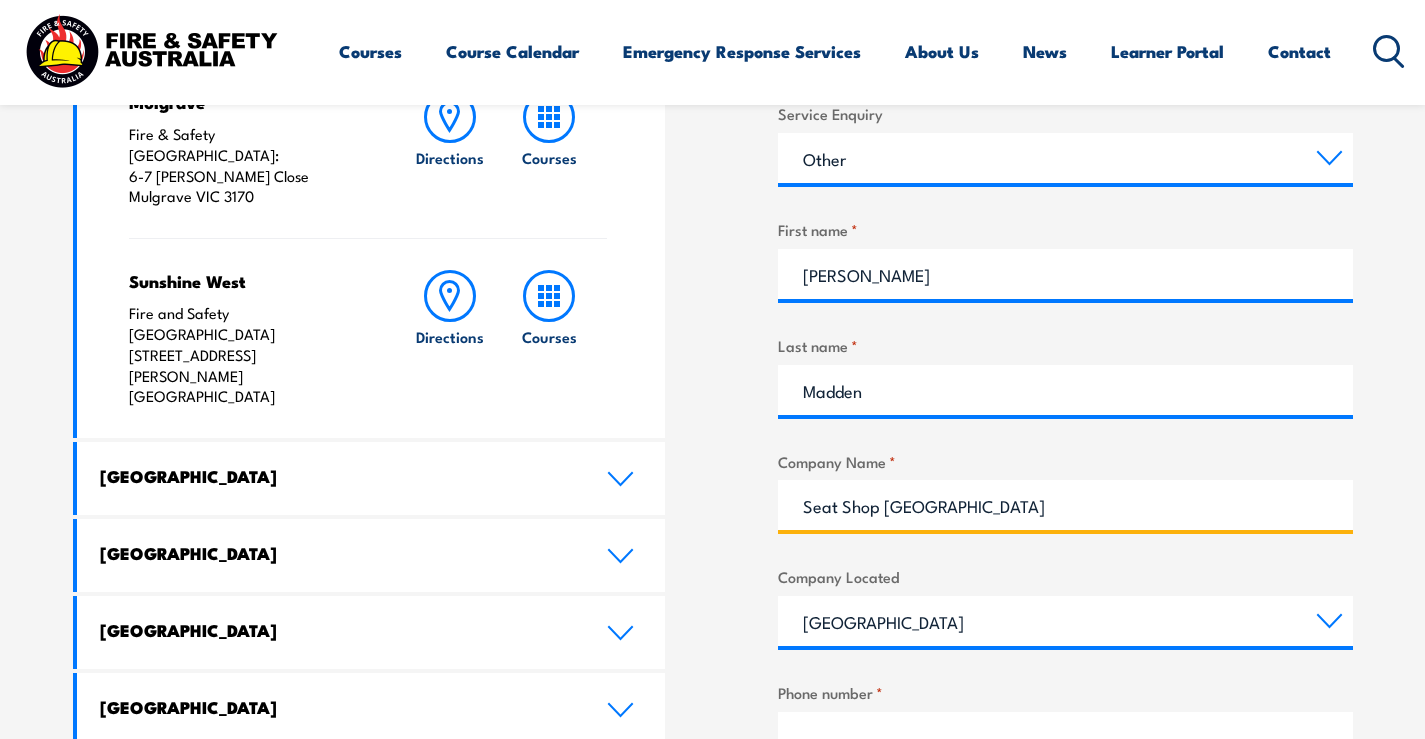 scroll, scrollTop: 1017, scrollLeft: 0, axis: vertical 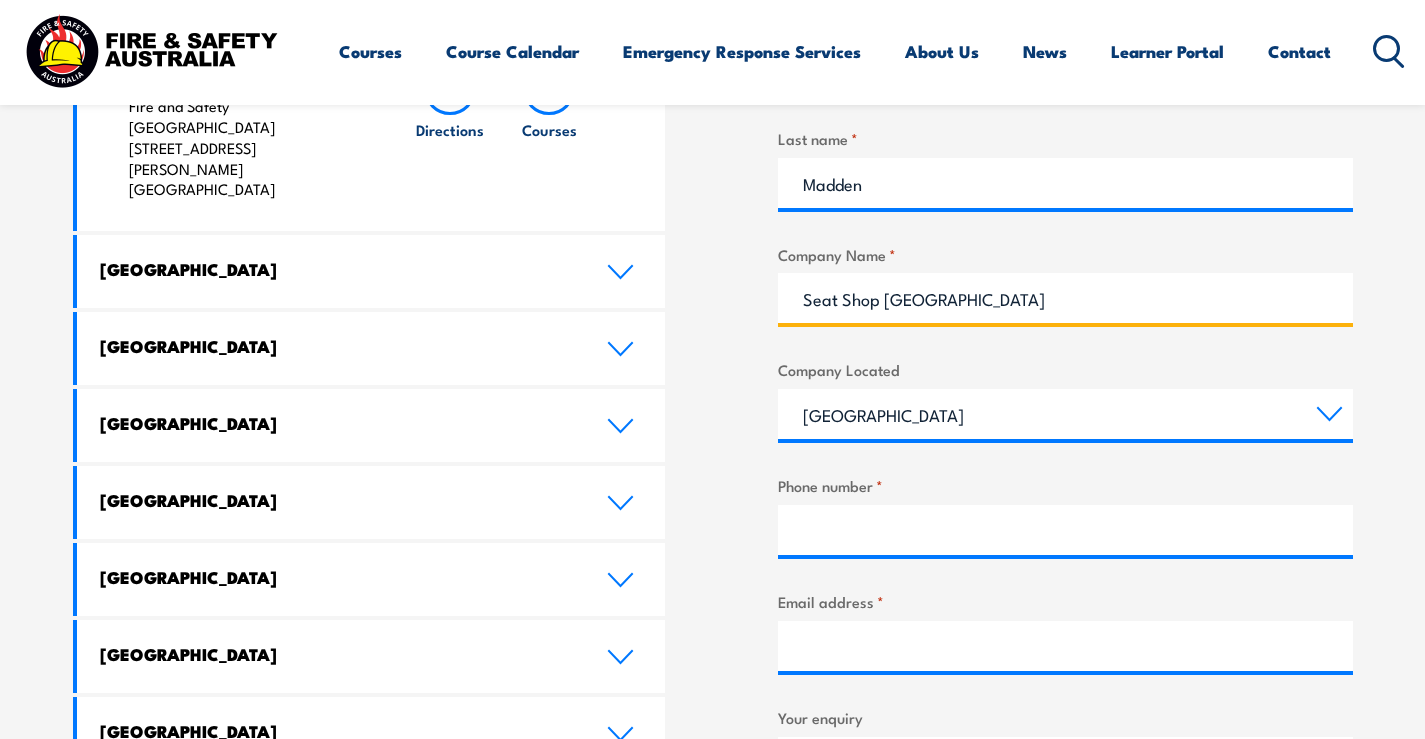 type on "Seat Shop Australia" 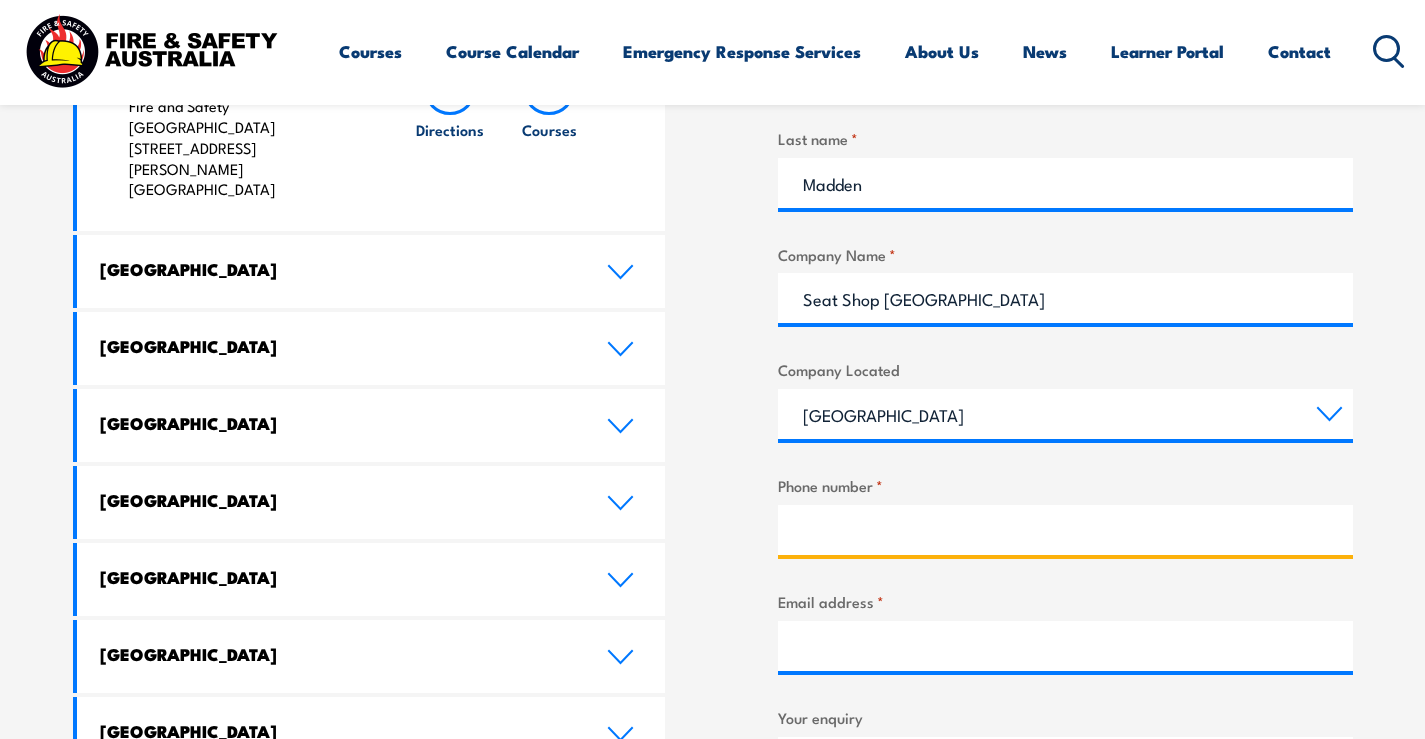 click on "Phone number *" at bounding box center [1065, 530] 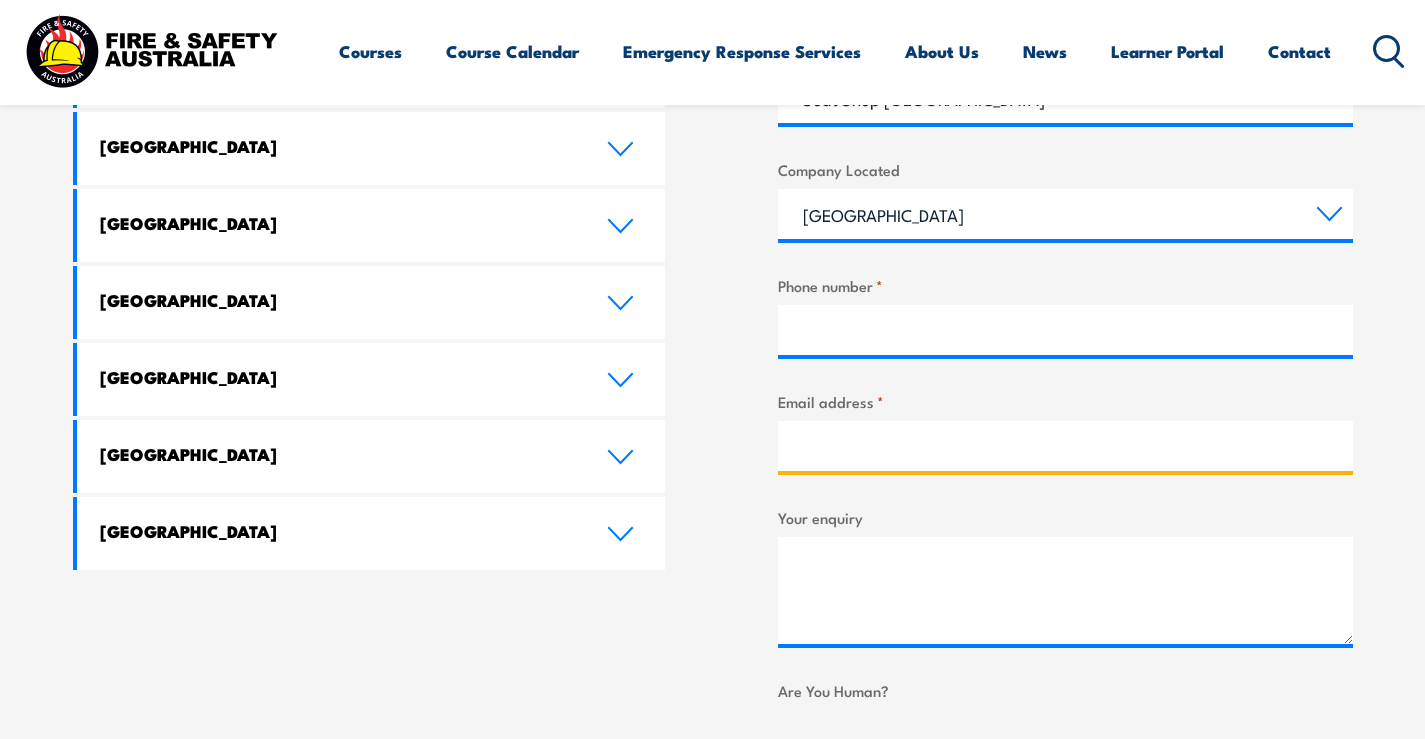 click on "Email address *" at bounding box center (1065, 446) 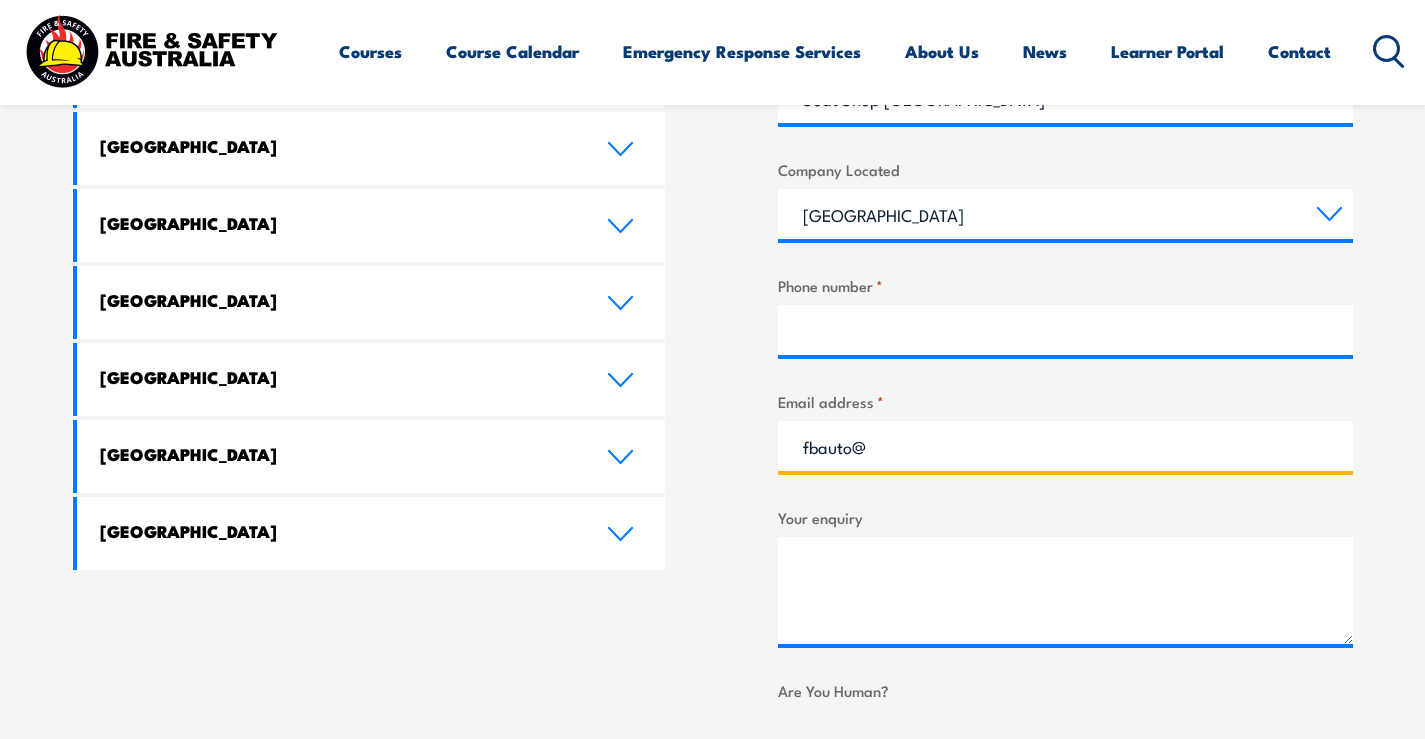 drag, startPoint x: 898, startPoint y: 447, endPoint x: 783, endPoint y: 458, distance: 115.52489 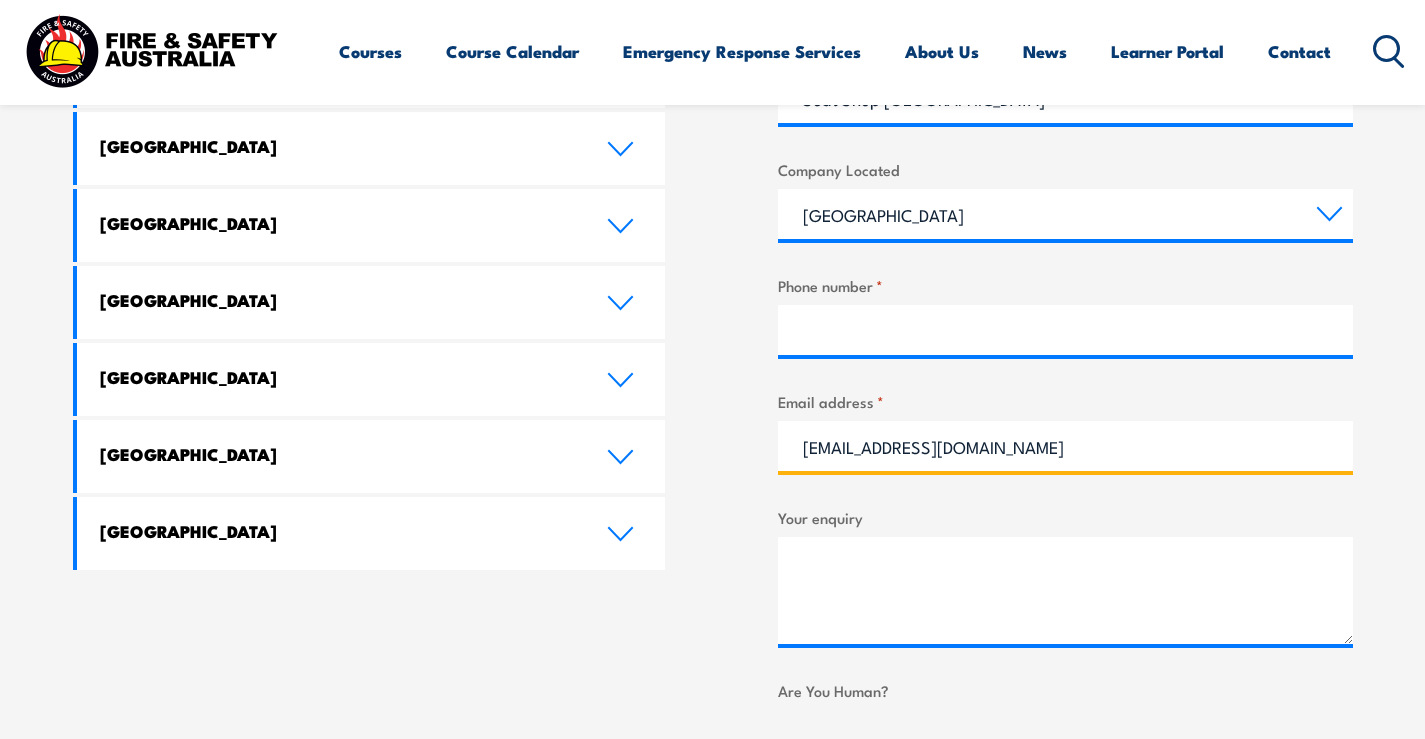 type on "mackayfbauto@gmail.com" 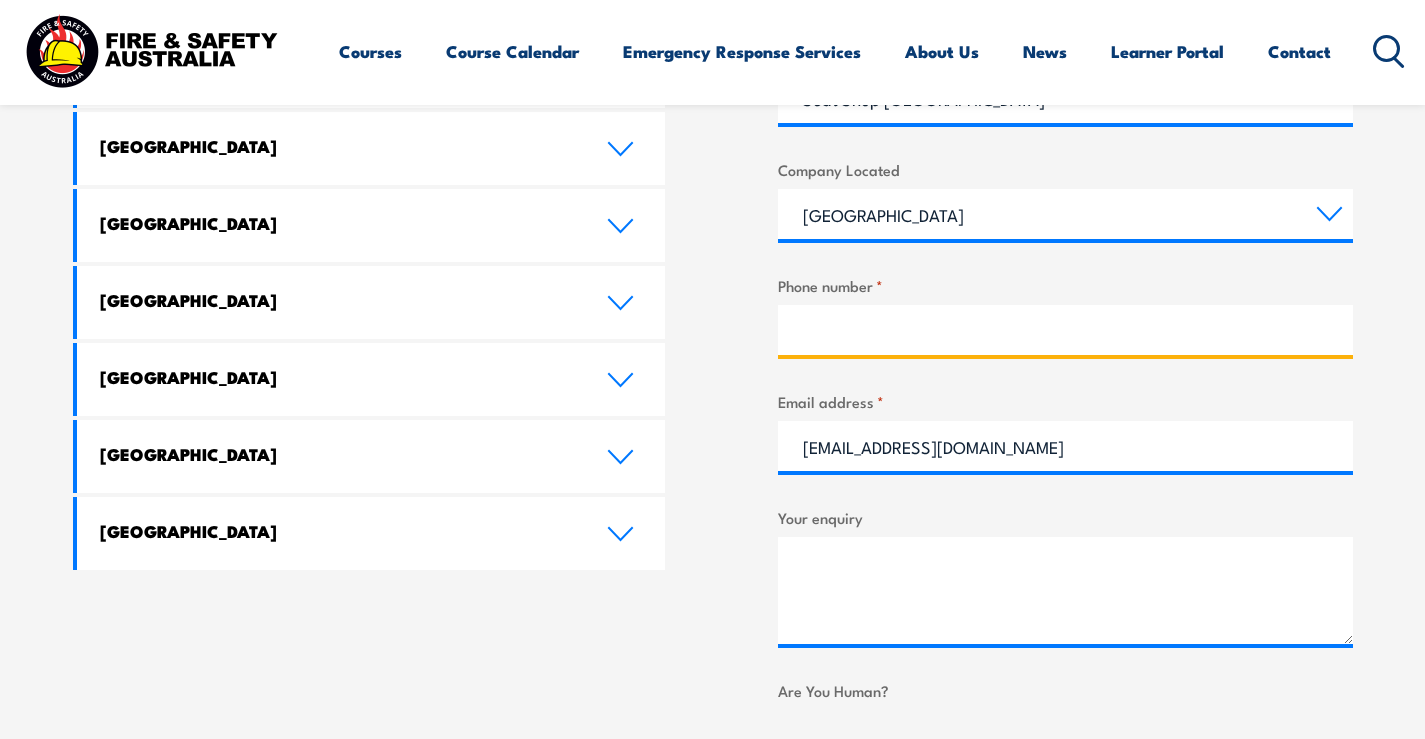 click on "Phone number *" at bounding box center (1065, 330) 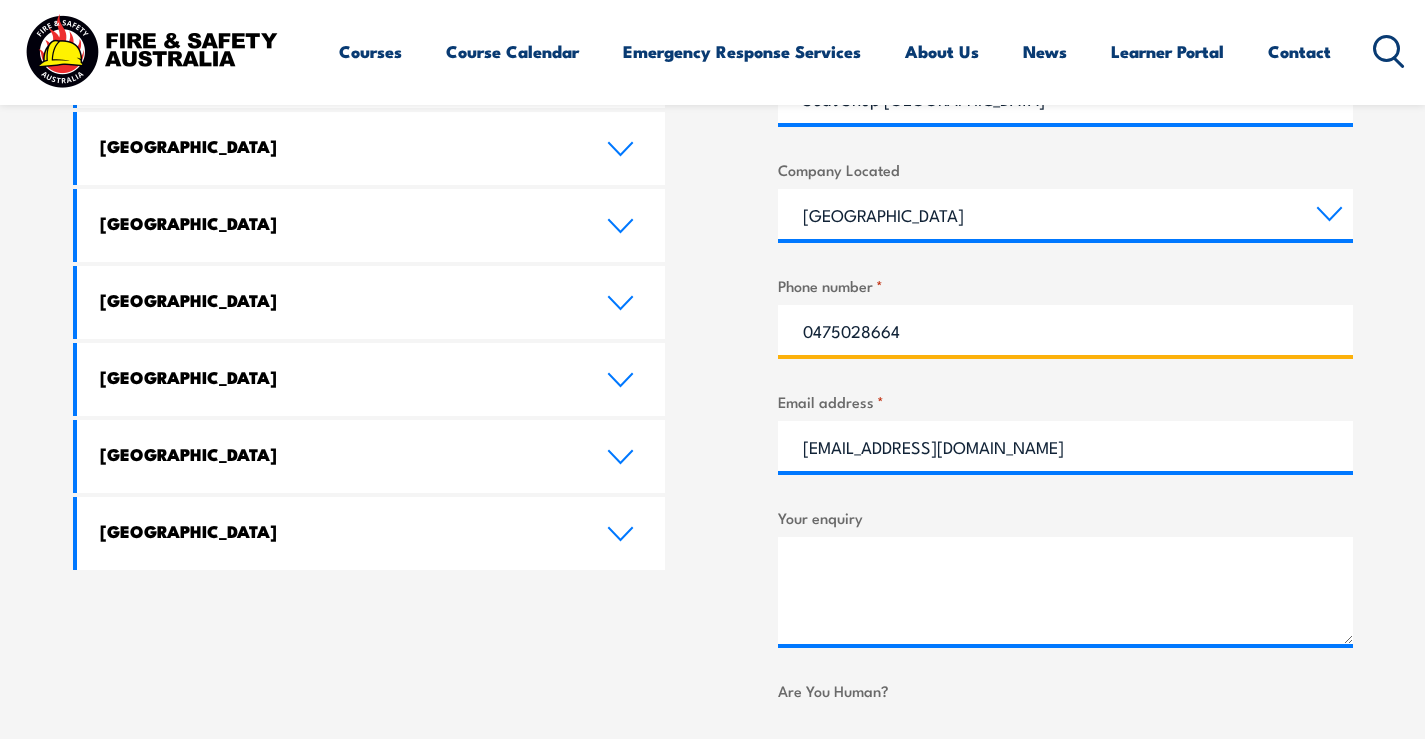 click on "0475028664" at bounding box center [1065, 330] 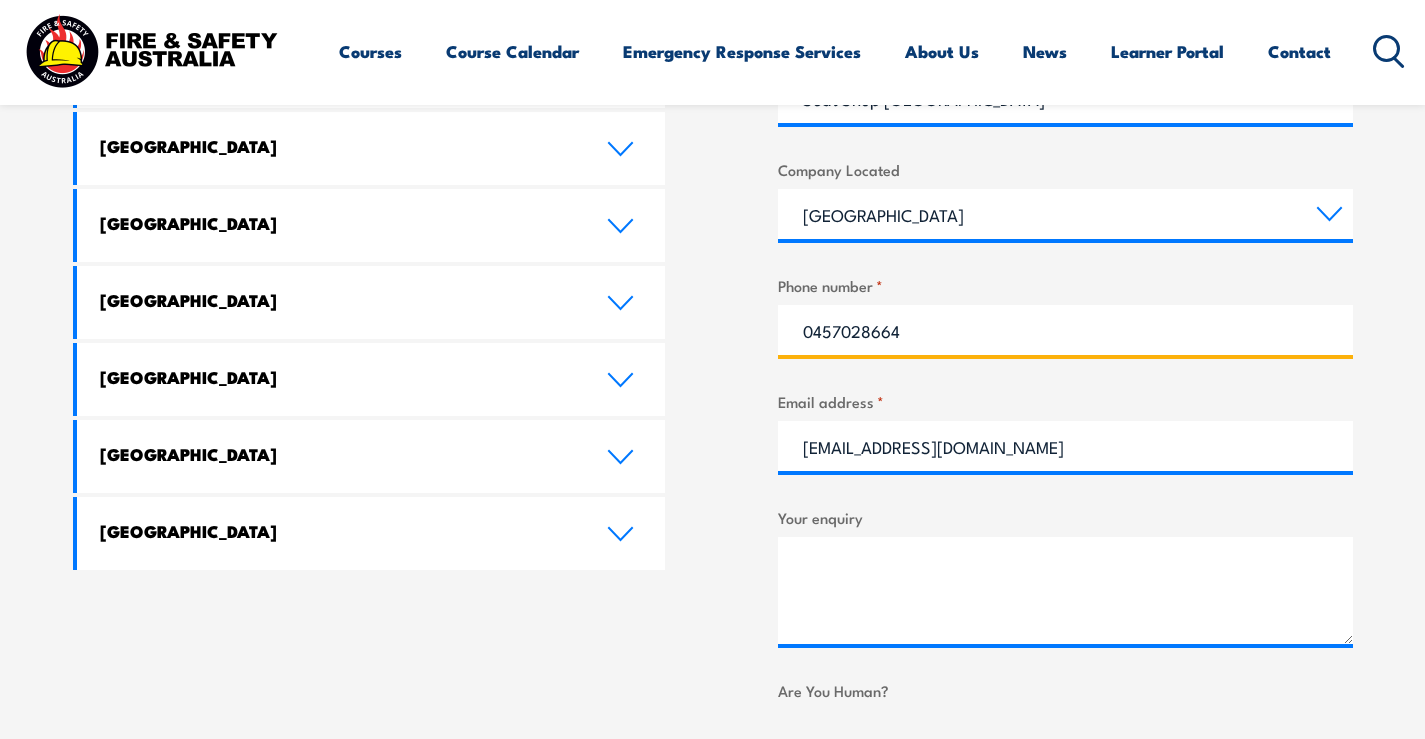 type on "0457028664" 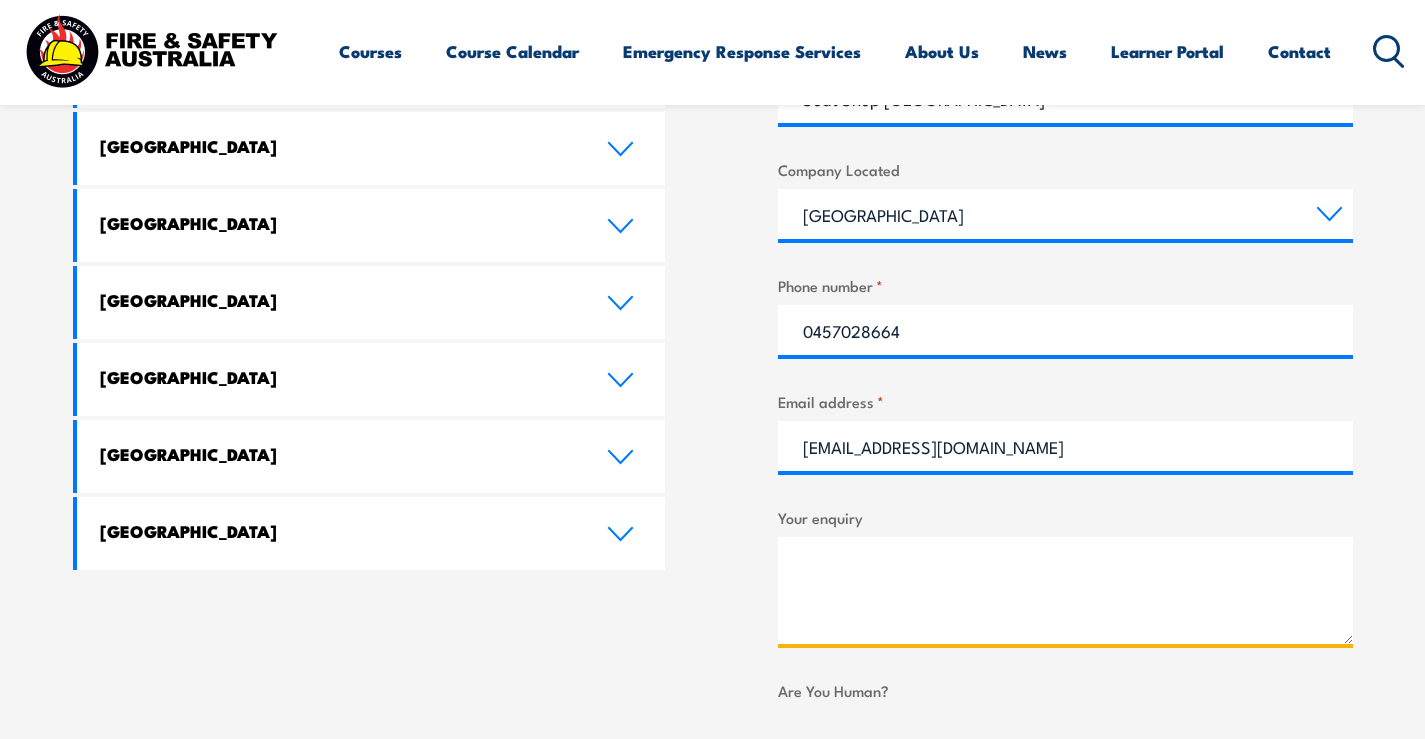 click on "Your enquiry" at bounding box center [1065, 590] 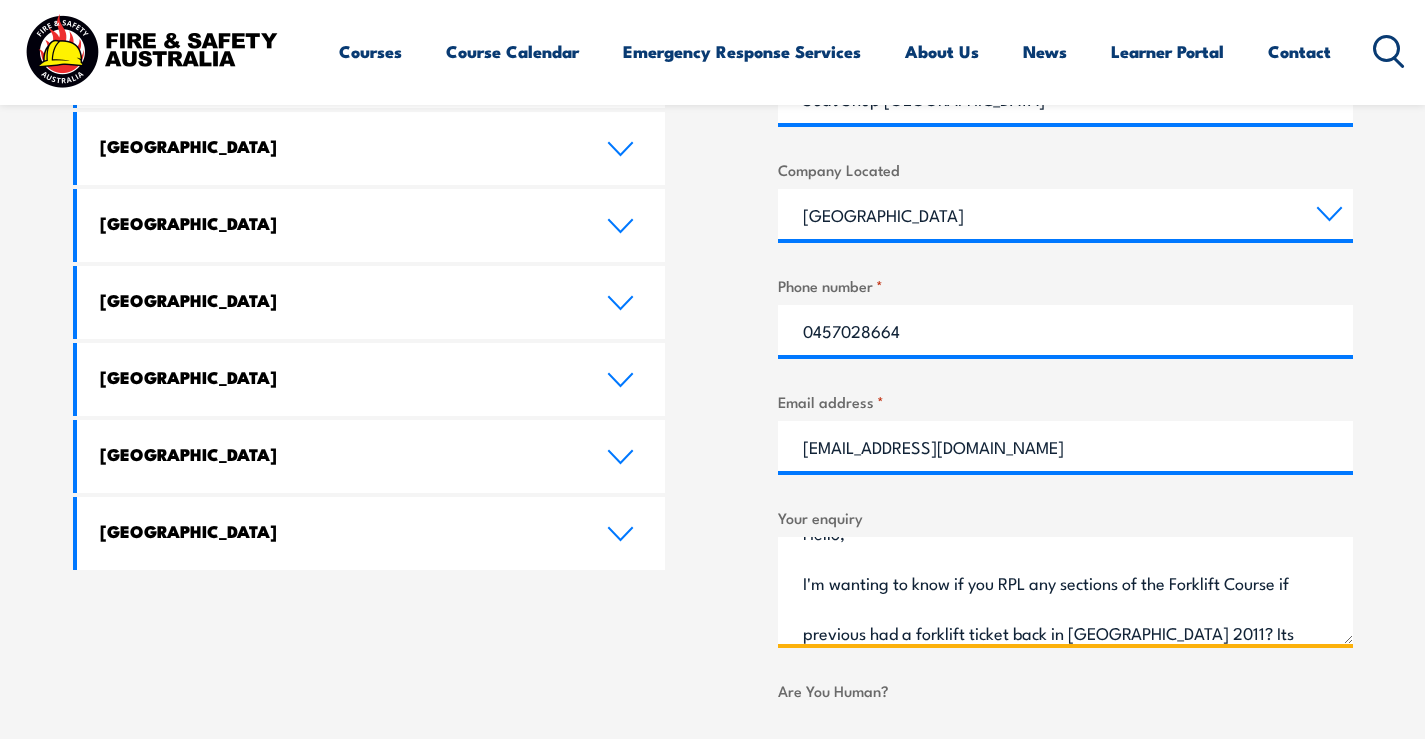 scroll, scrollTop: 80, scrollLeft: 0, axis: vertical 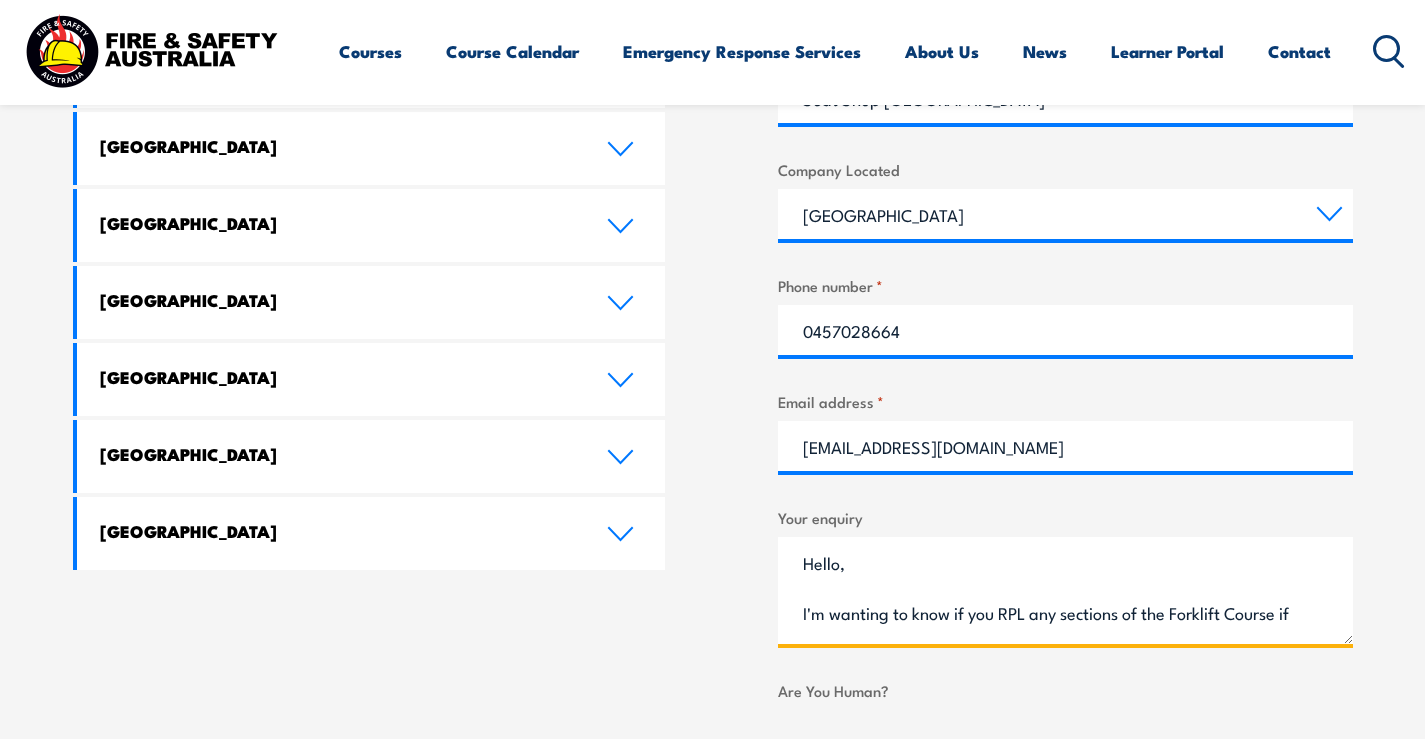 drag, startPoint x: 1254, startPoint y: 633, endPoint x: 695, endPoint y: 533, distance: 567.8741 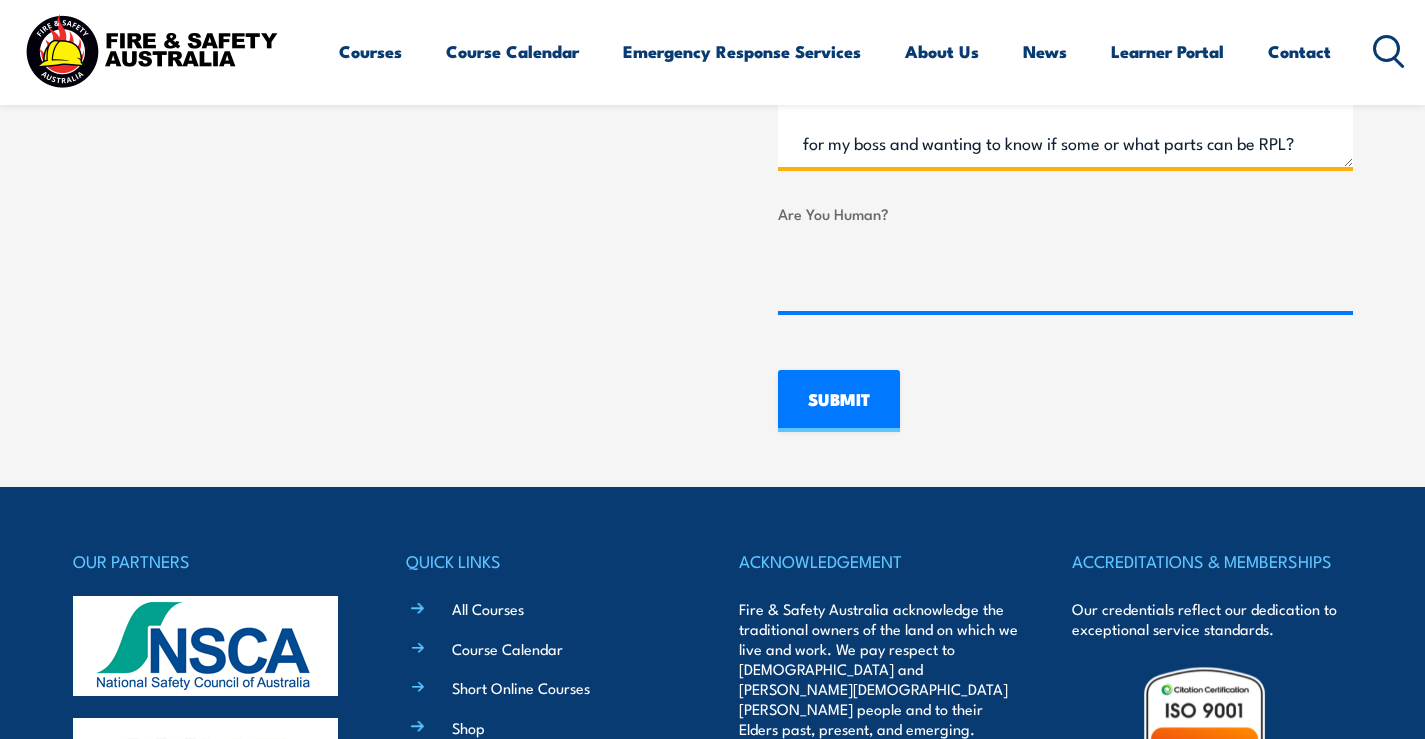 scroll, scrollTop: 1717, scrollLeft: 0, axis: vertical 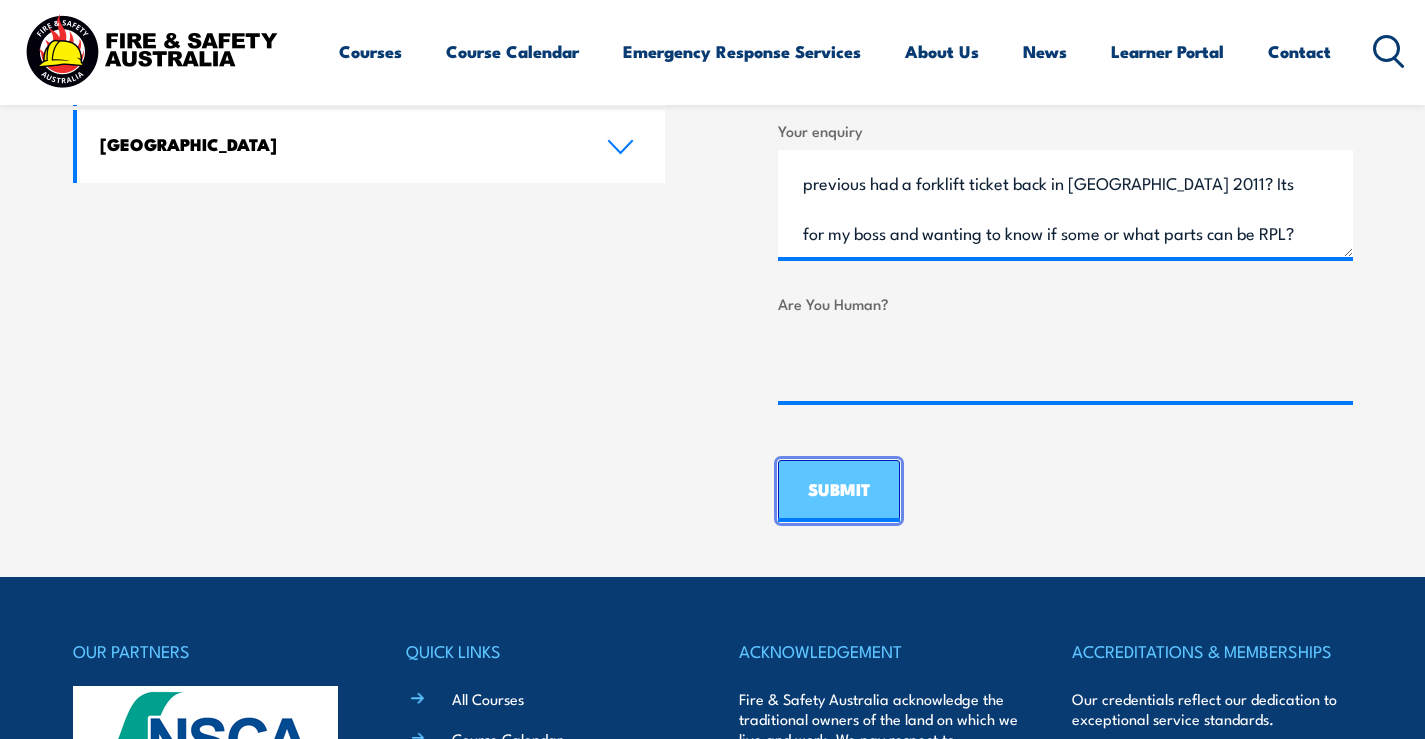 click on "SUBMIT" at bounding box center (839, 491) 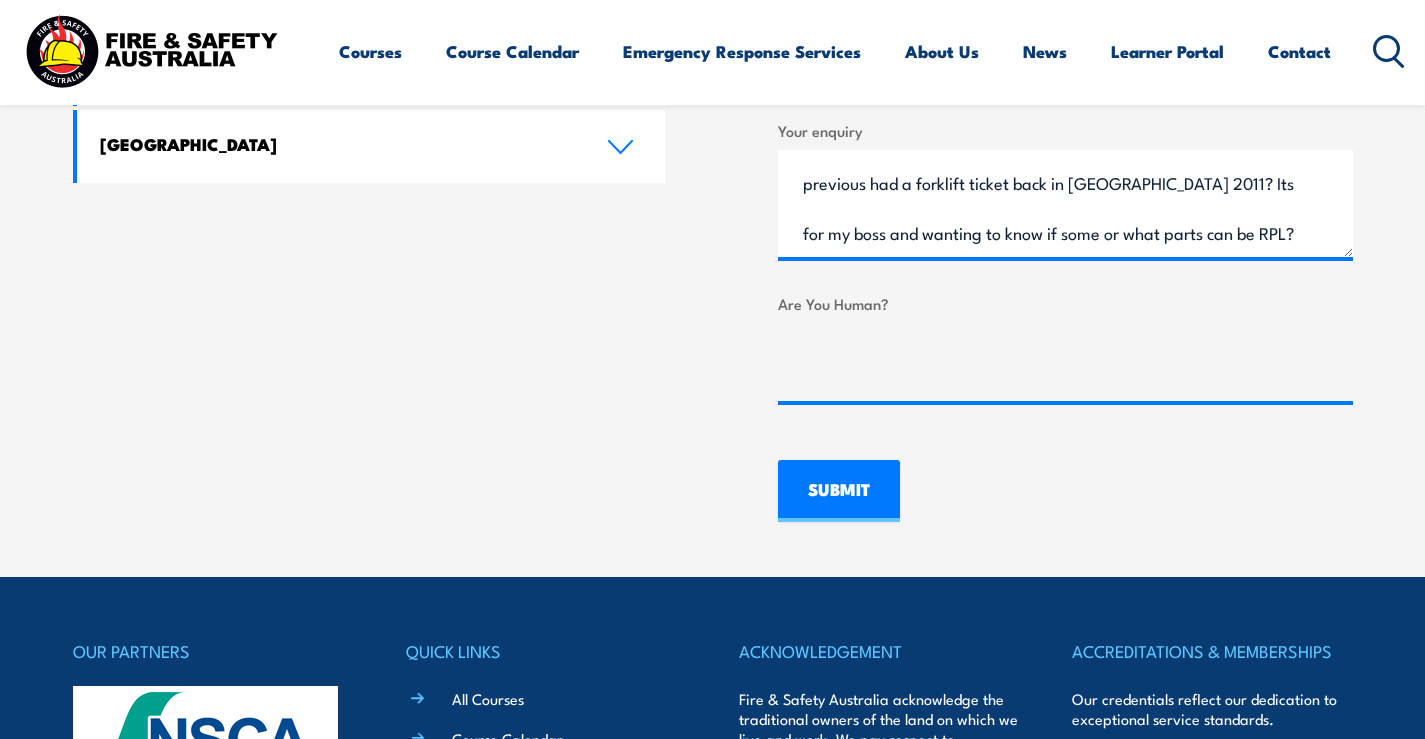 scroll, scrollTop: 0, scrollLeft: 0, axis: both 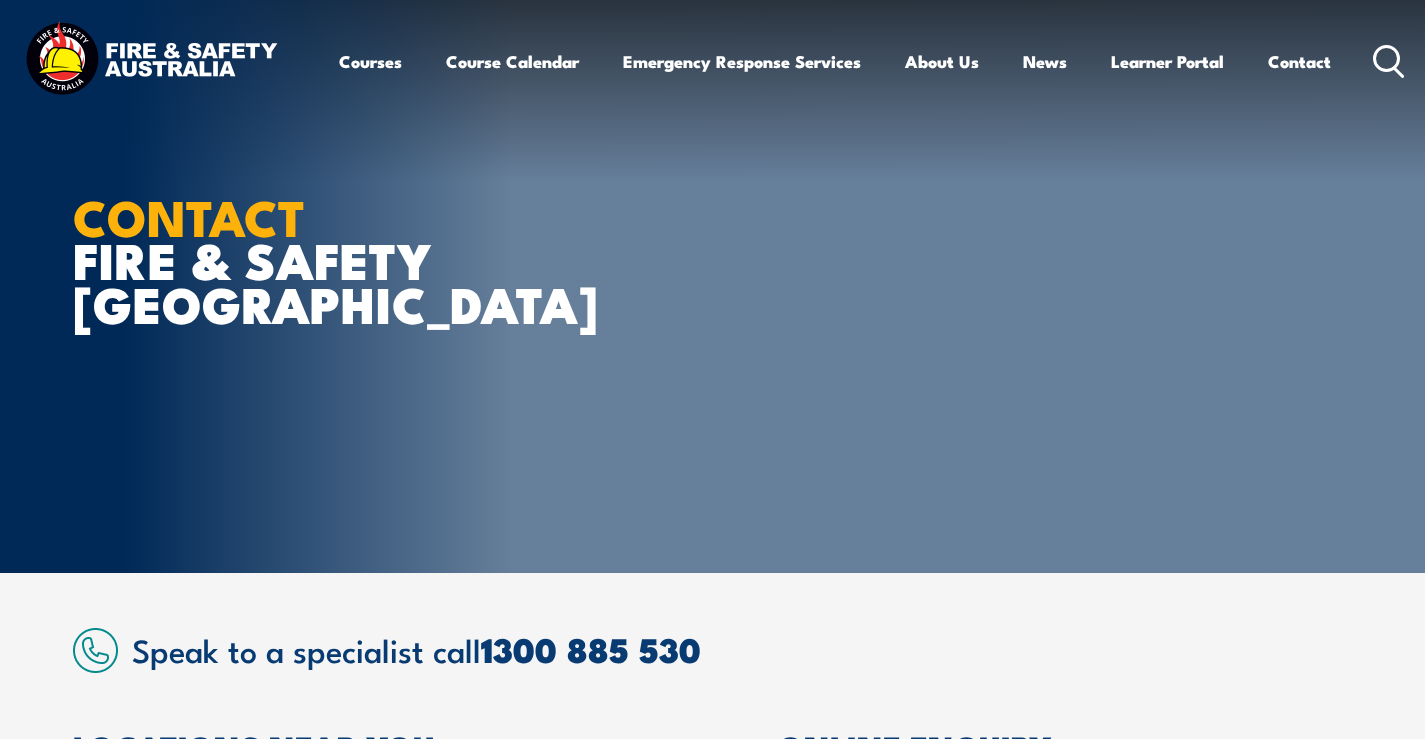 select on "Other" 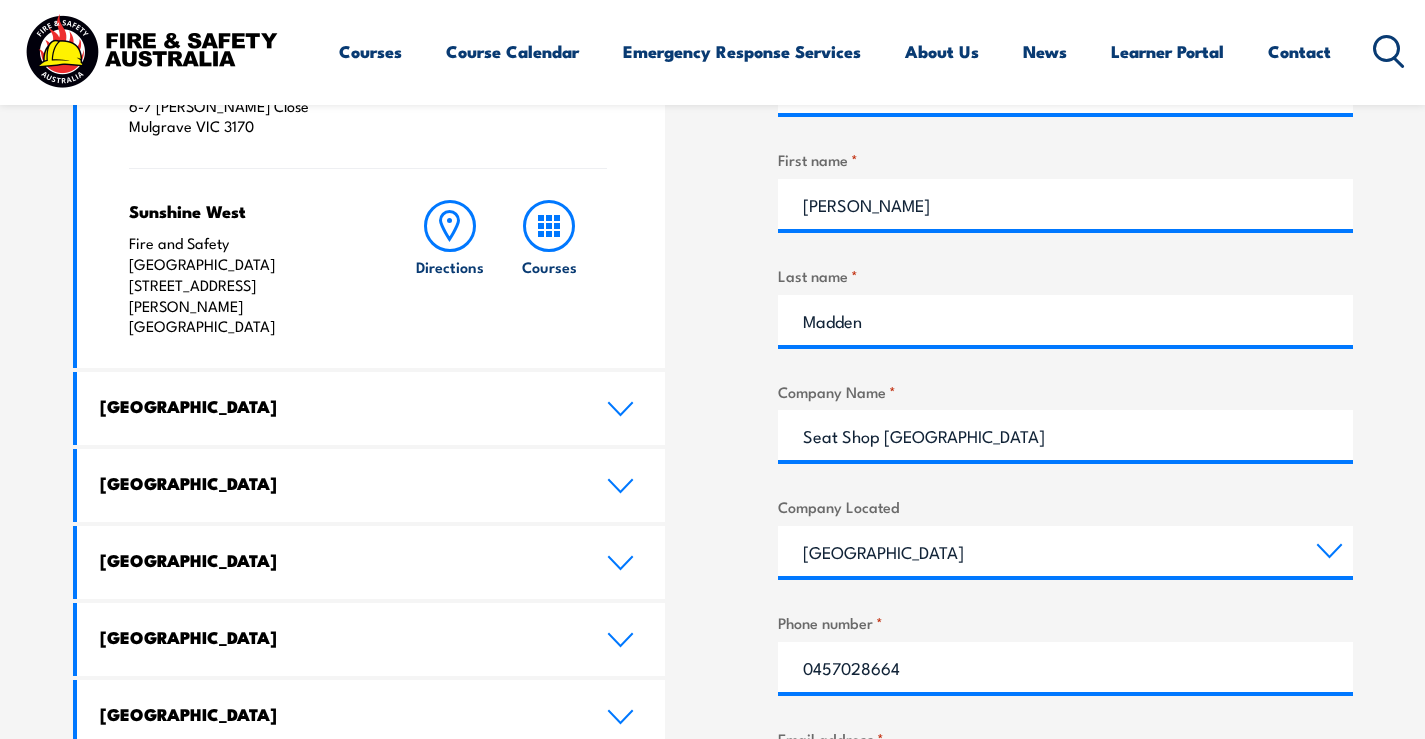 scroll, scrollTop: 0, scrollLeft: 0, axis: both 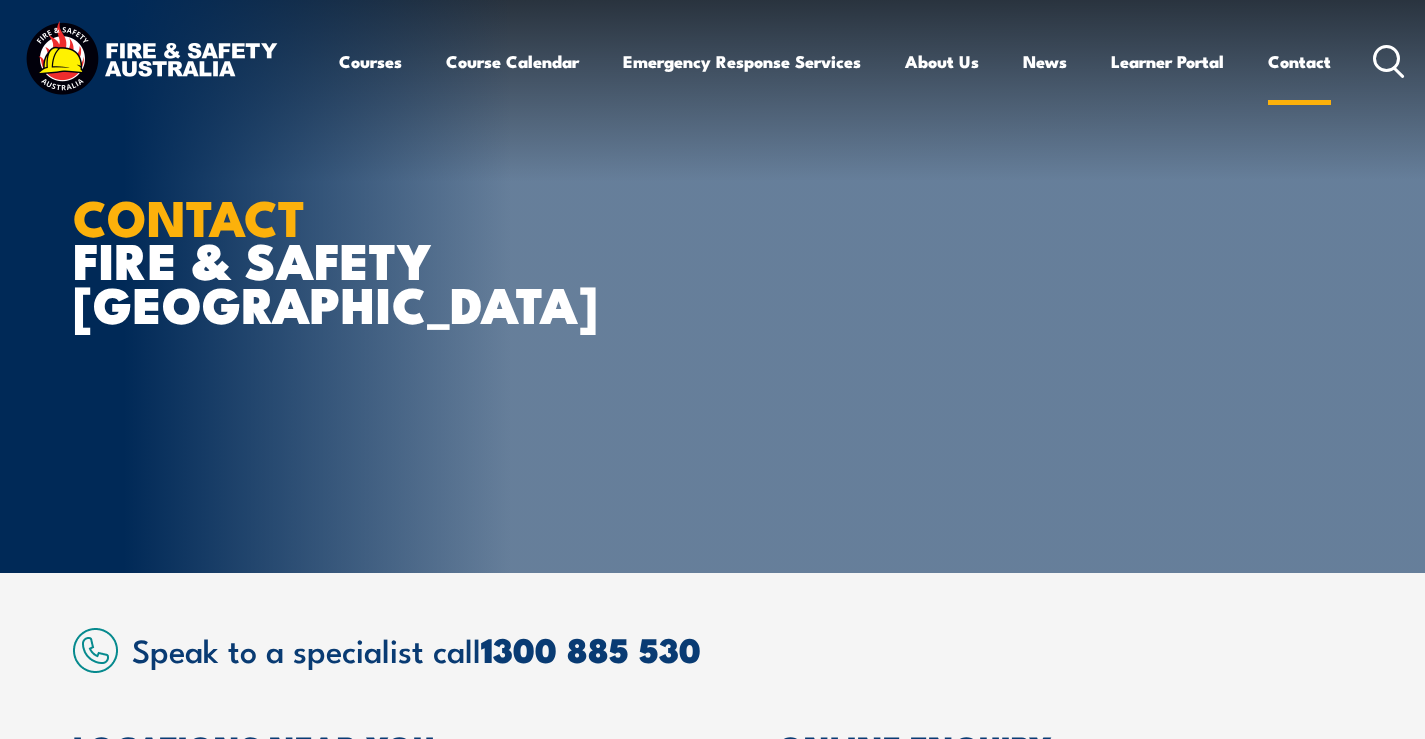 click on "Contact" at bounding box center (1299, 61) 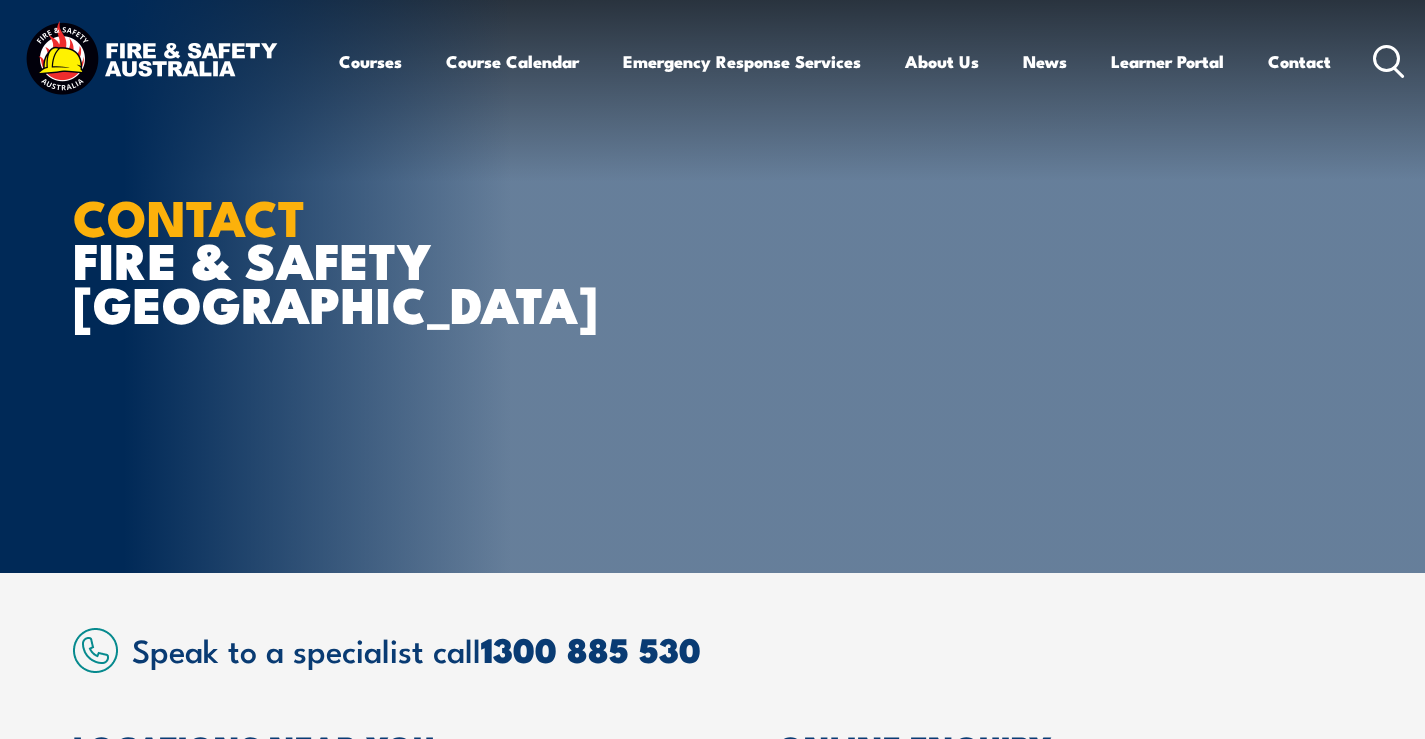 scroll, scrollTop: 0, scrollLeft: 0, axis: both 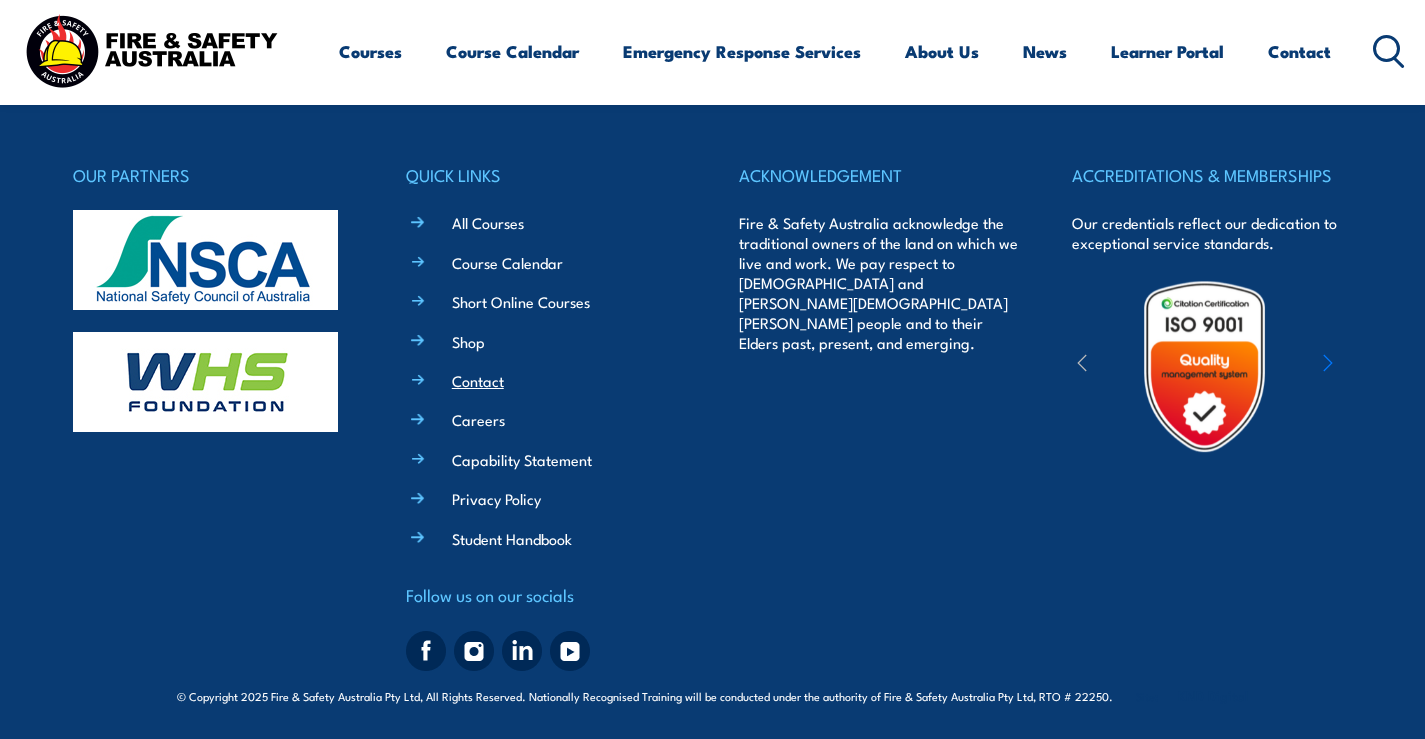 click on "Contact" at bounding box center (478, 380) 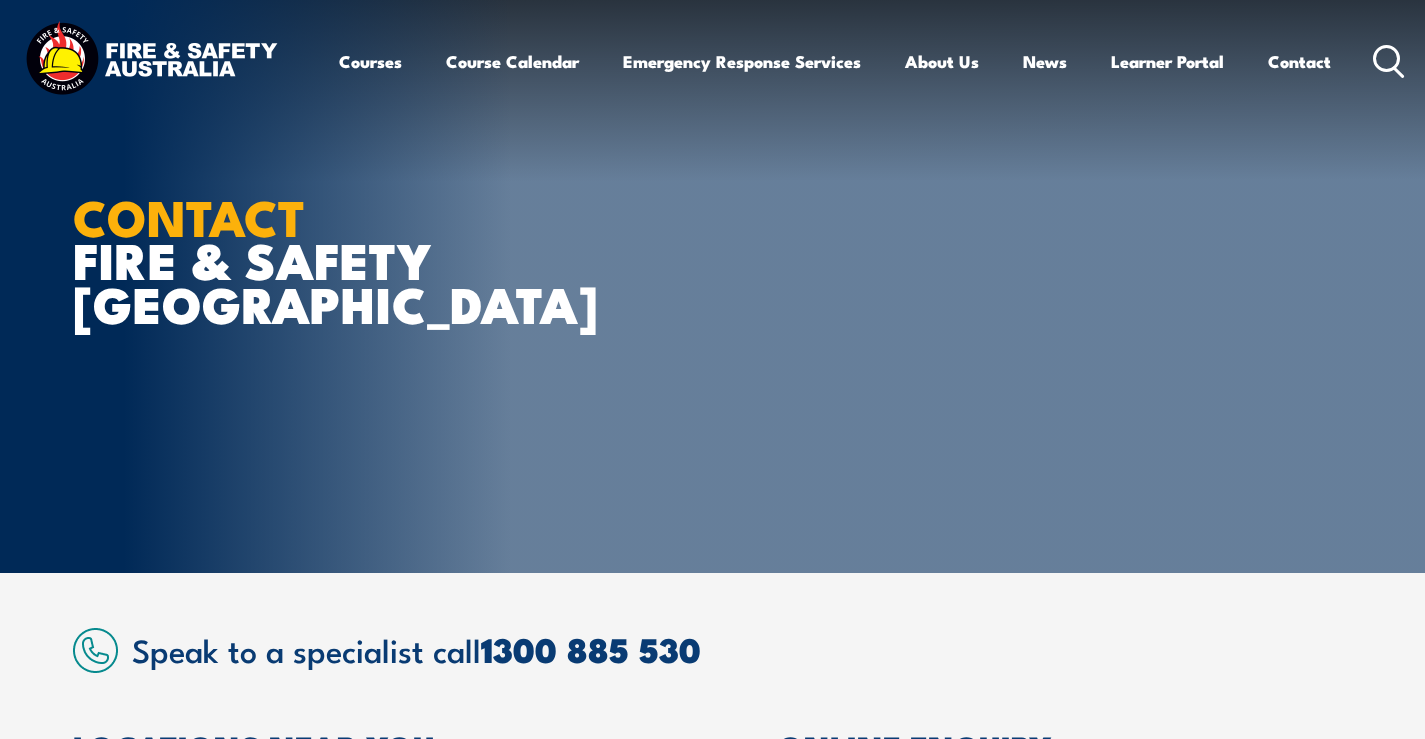 scroll, scrollTop: 355, scrollLeft: 0, axis: vertical 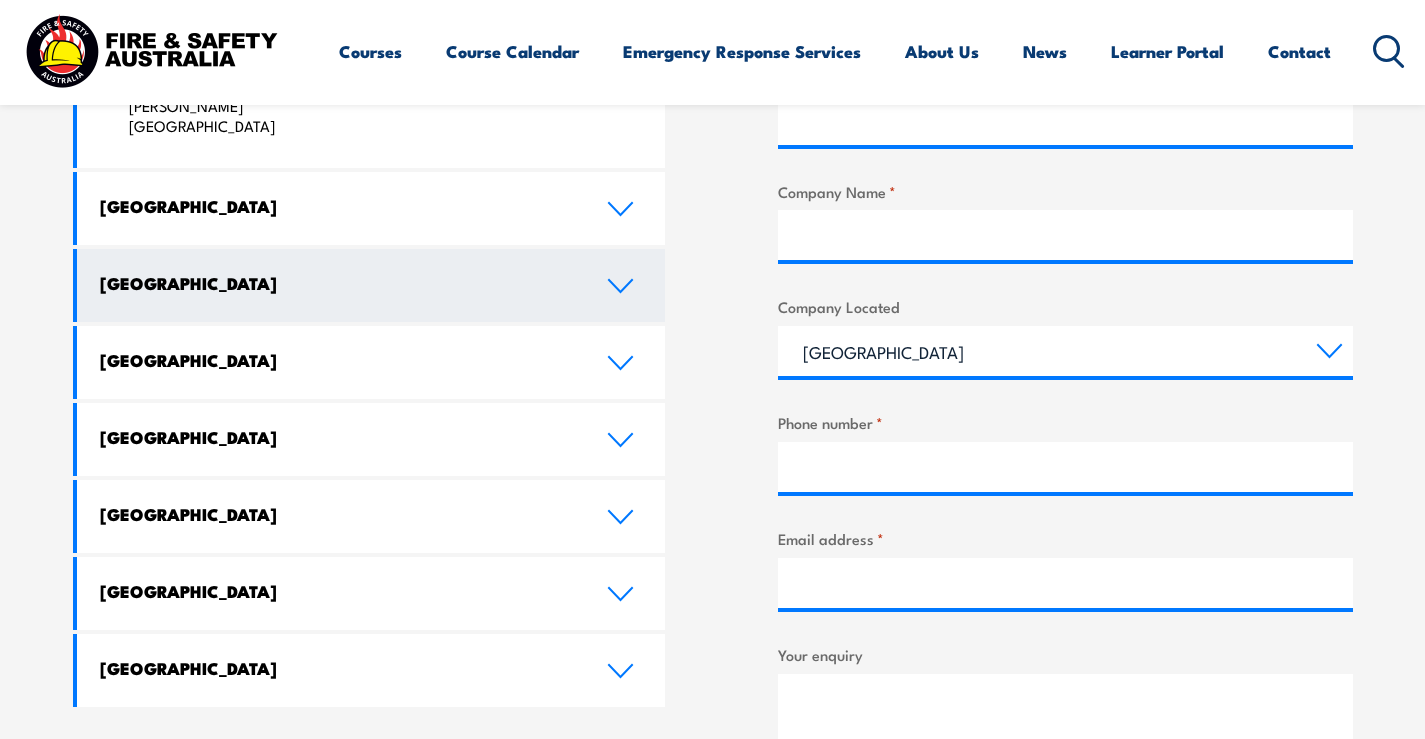 click on "[GEOGRAPHIC_DATA]" at bounding box center (371, 285) 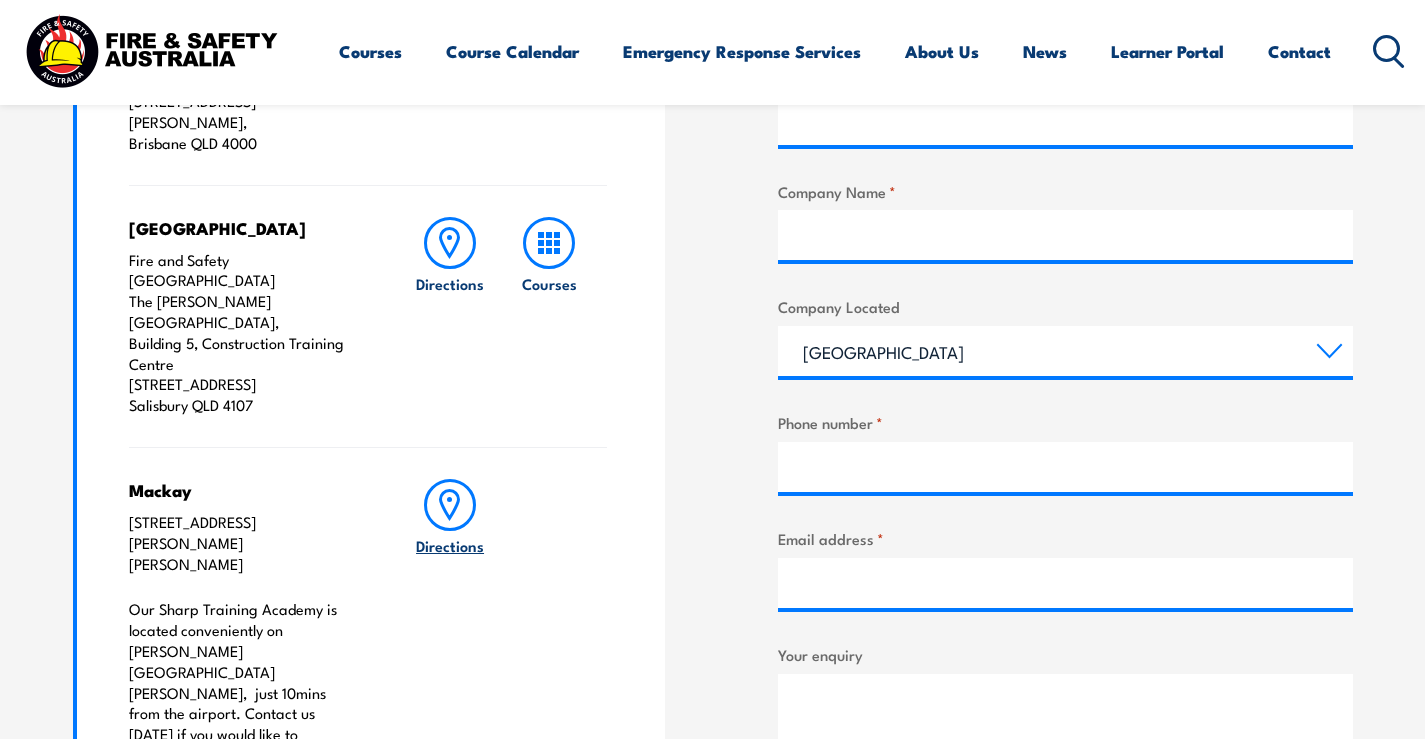 click 